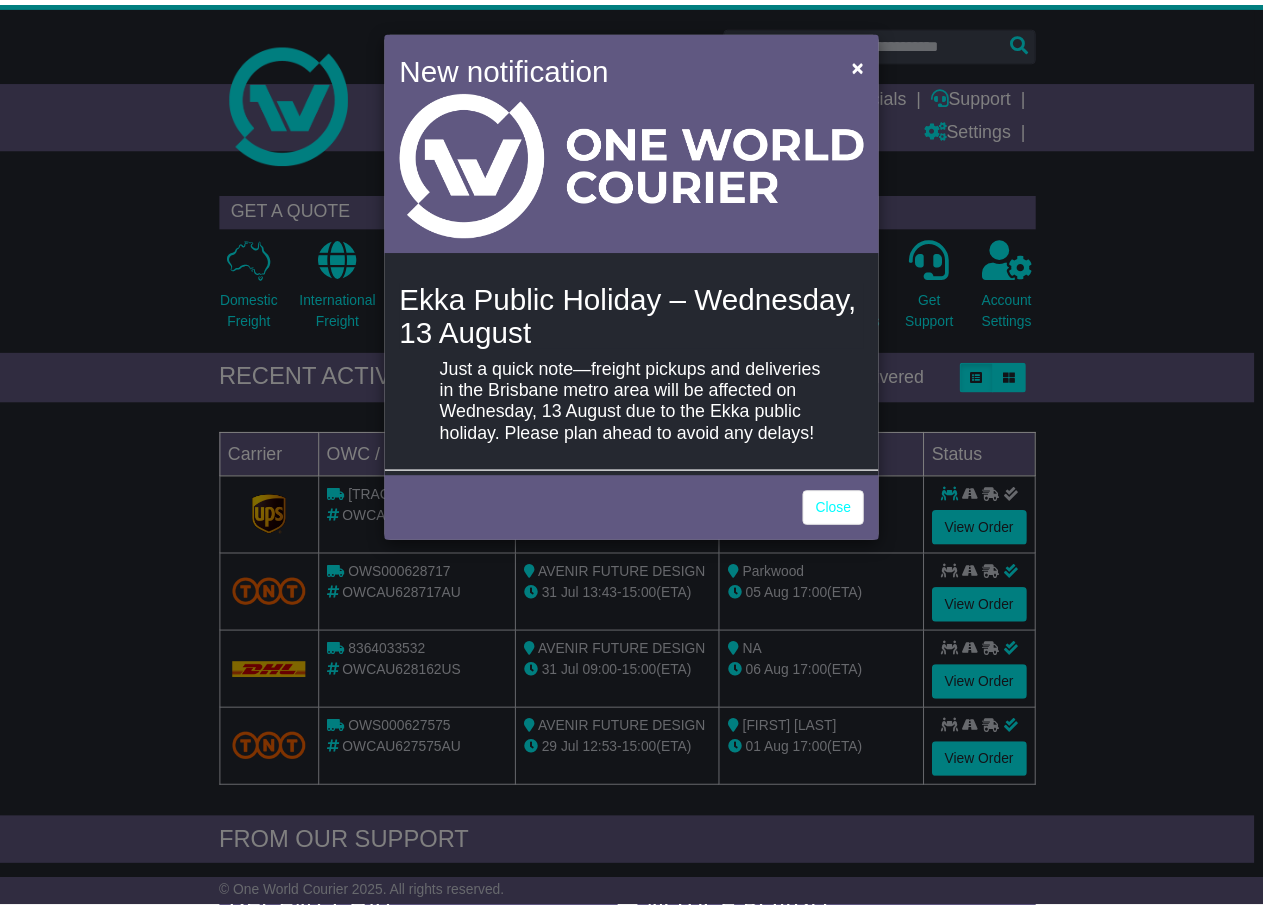 scroll, scrollTop: 0, scrollLeft: 0, axis: both 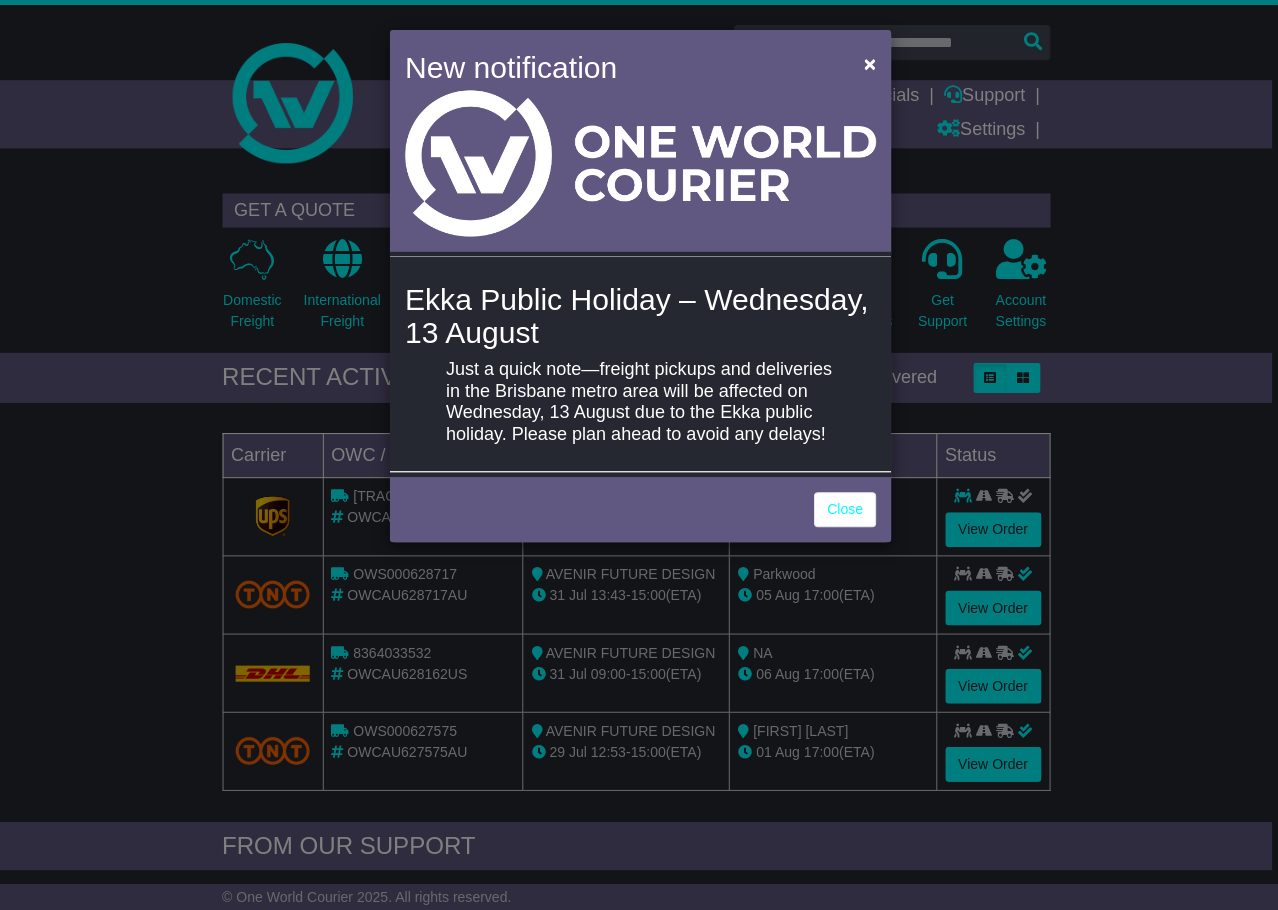 click on "Close" at bounding box center [843, 508] 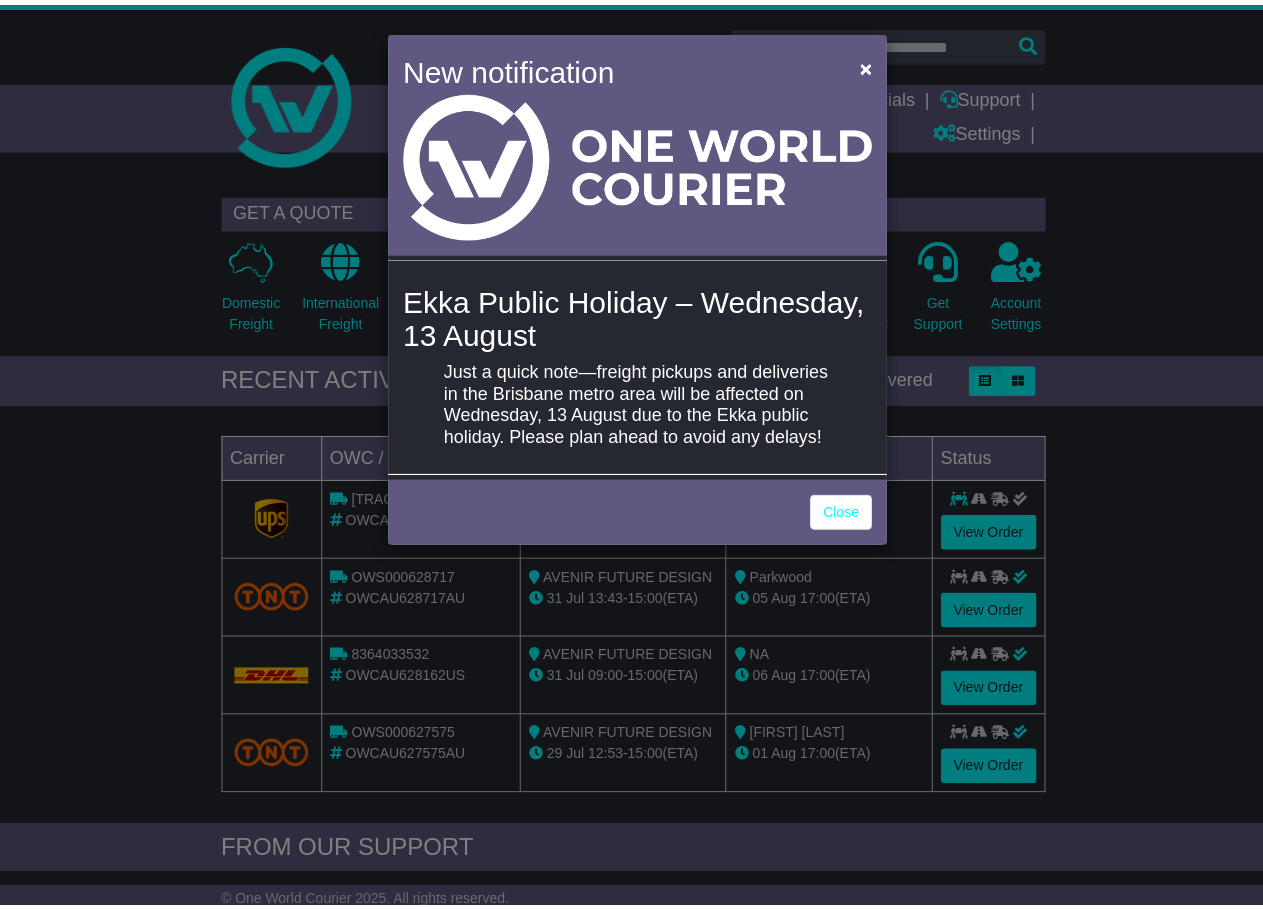 scroll, scrollTop: 0, scrollLeft: 0, axis: both 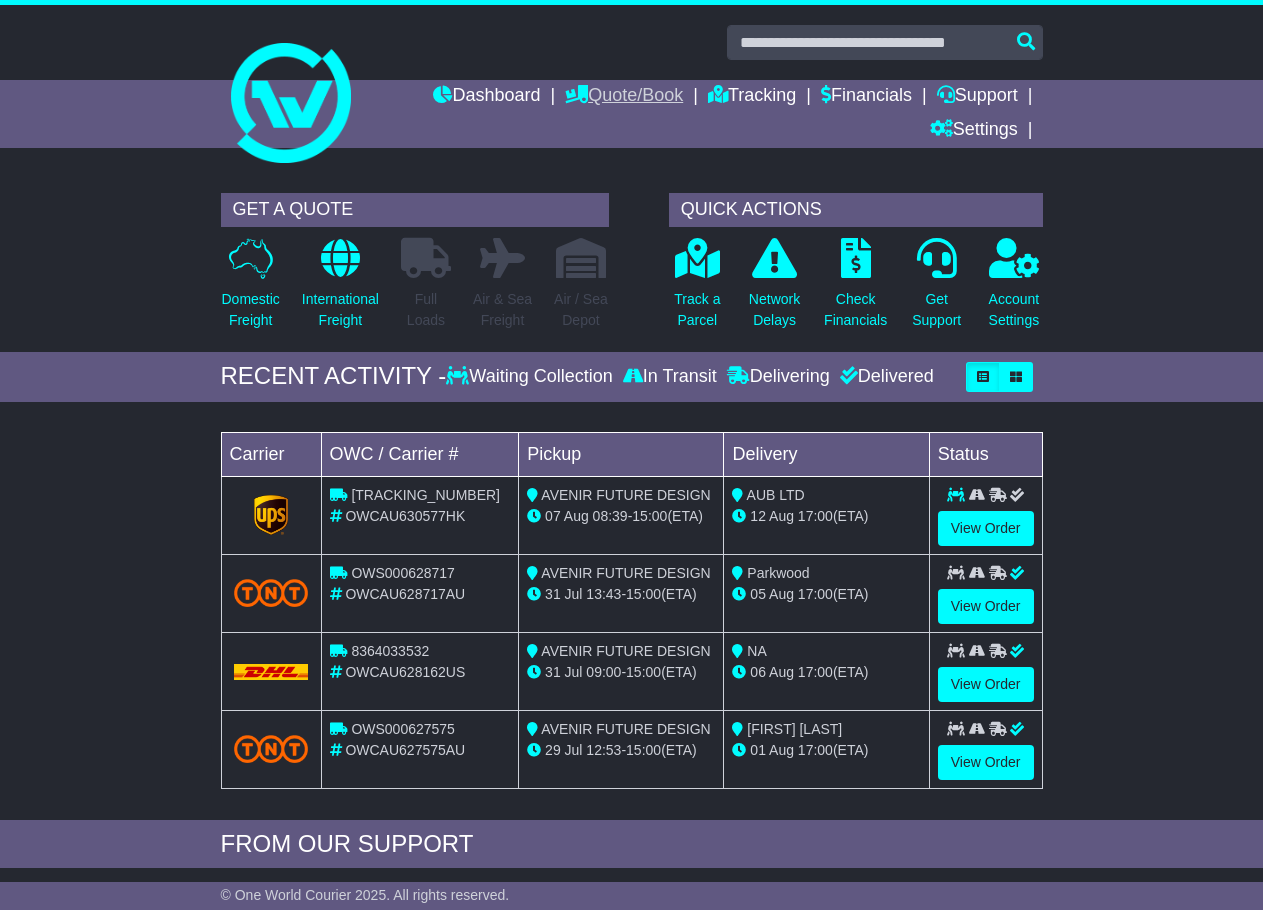 click on "Quote/Book" at bounding box center (624, 97) 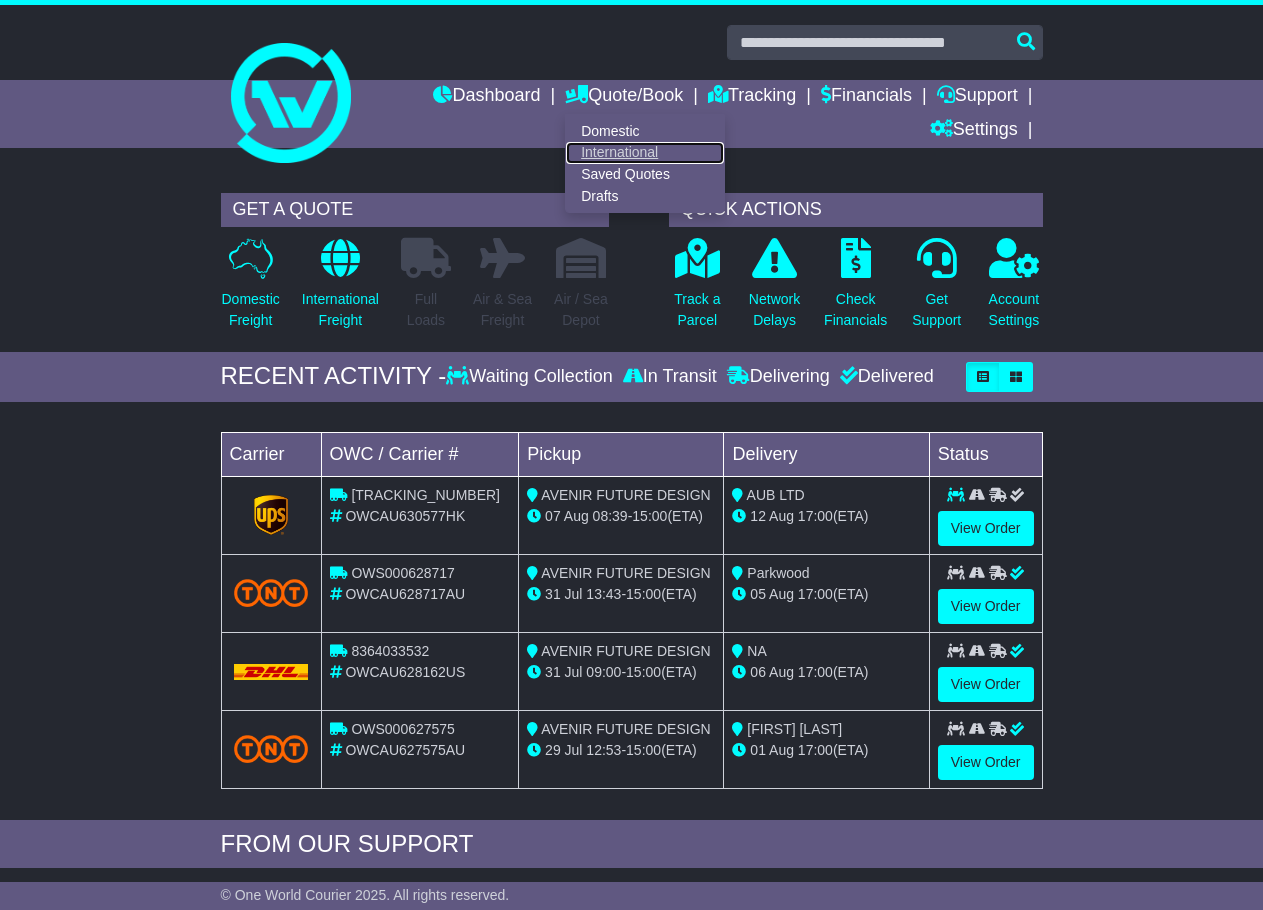 click on "International" at bounding box center [645, 153] 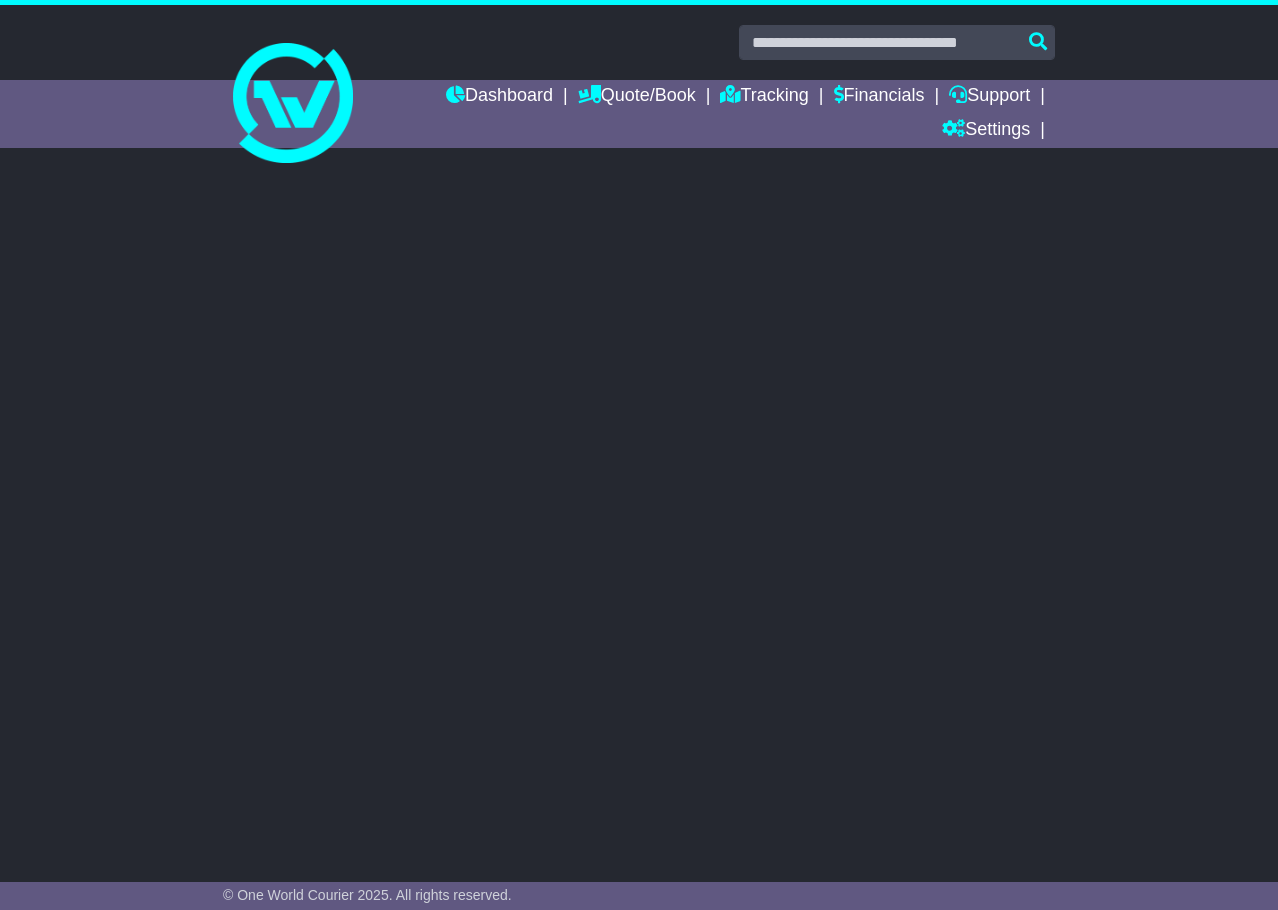 select on "**" 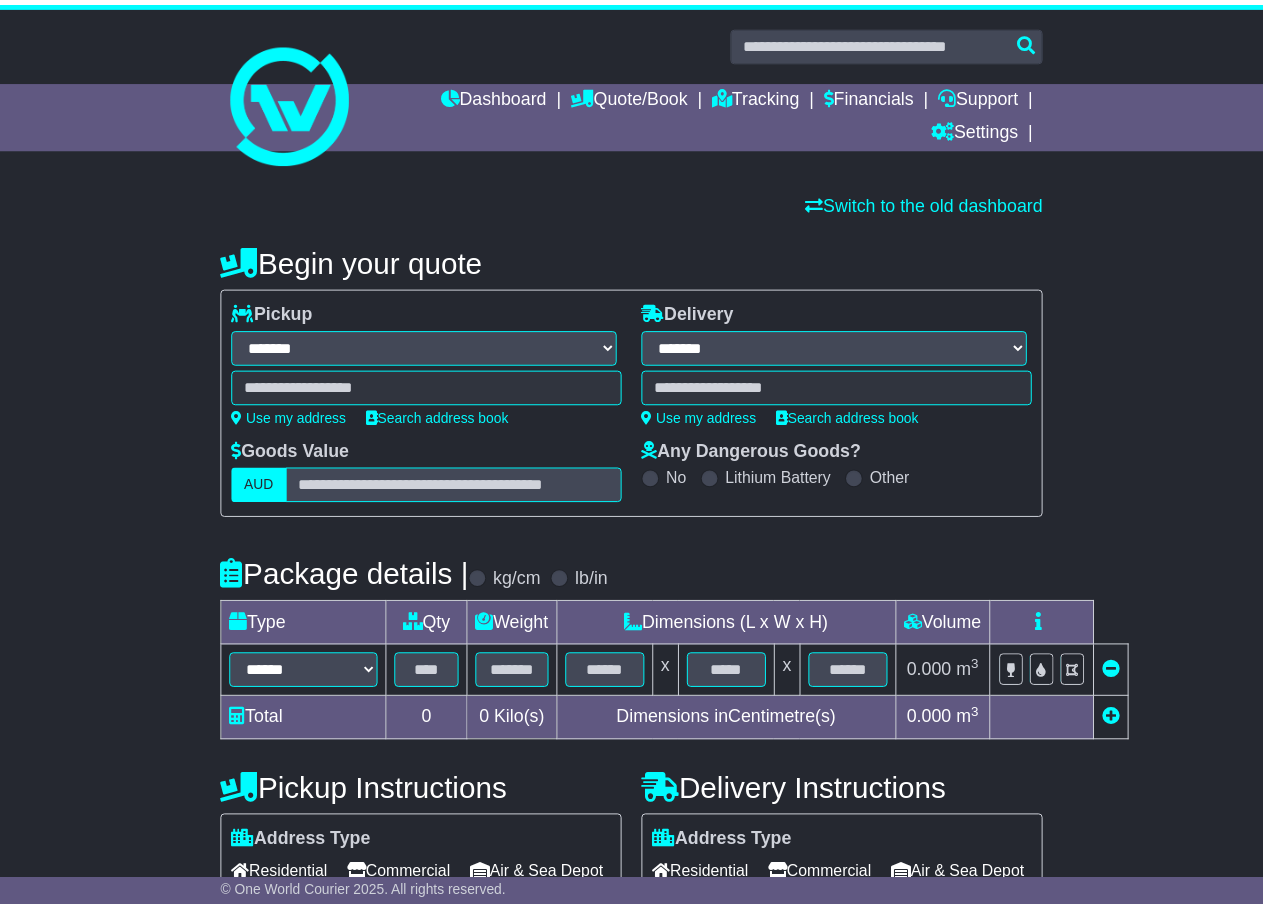 scroll, scrollTop: 0, scrollLeft: 0, axis: both 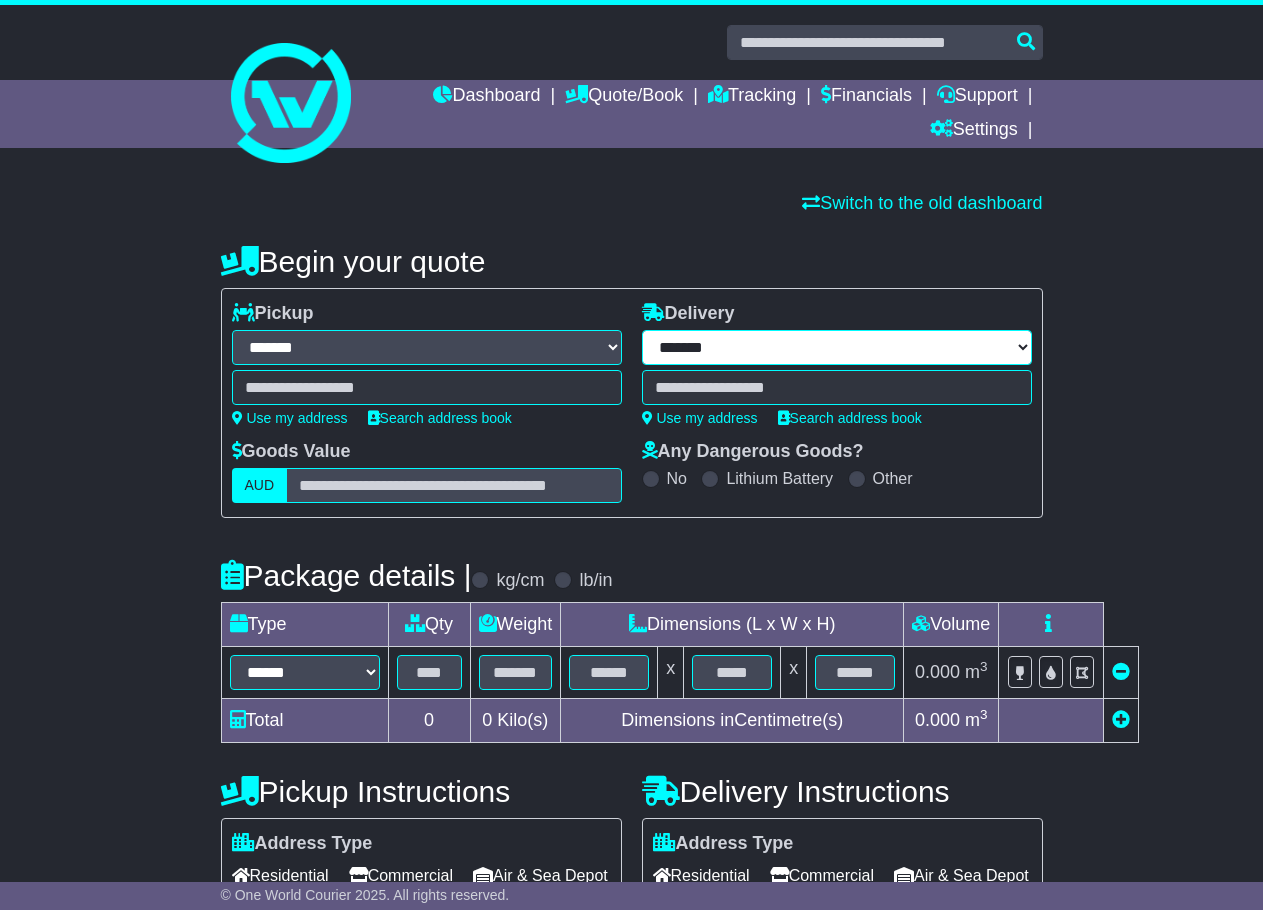 click on "**********" at bounding box center (837, 347) 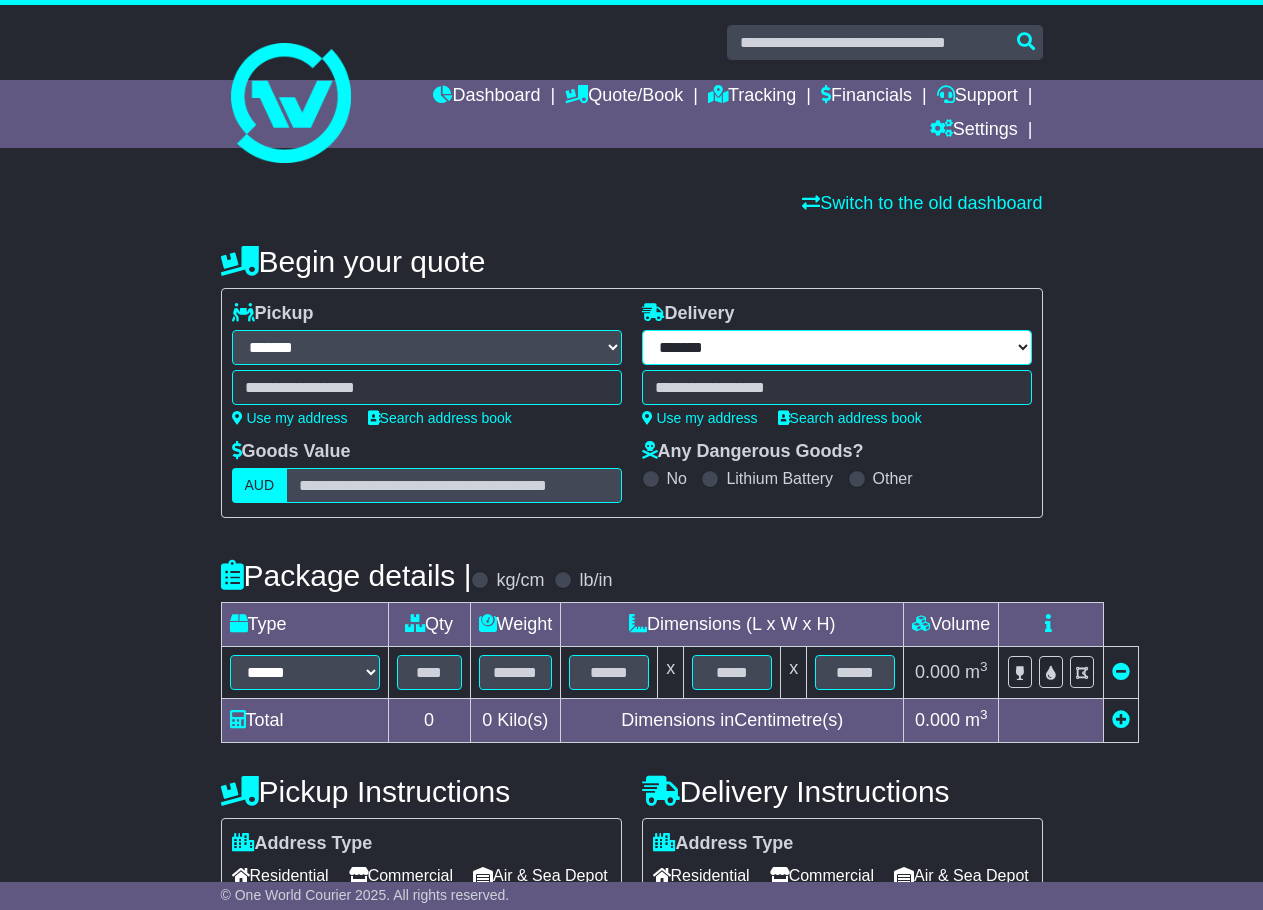 select on "**" 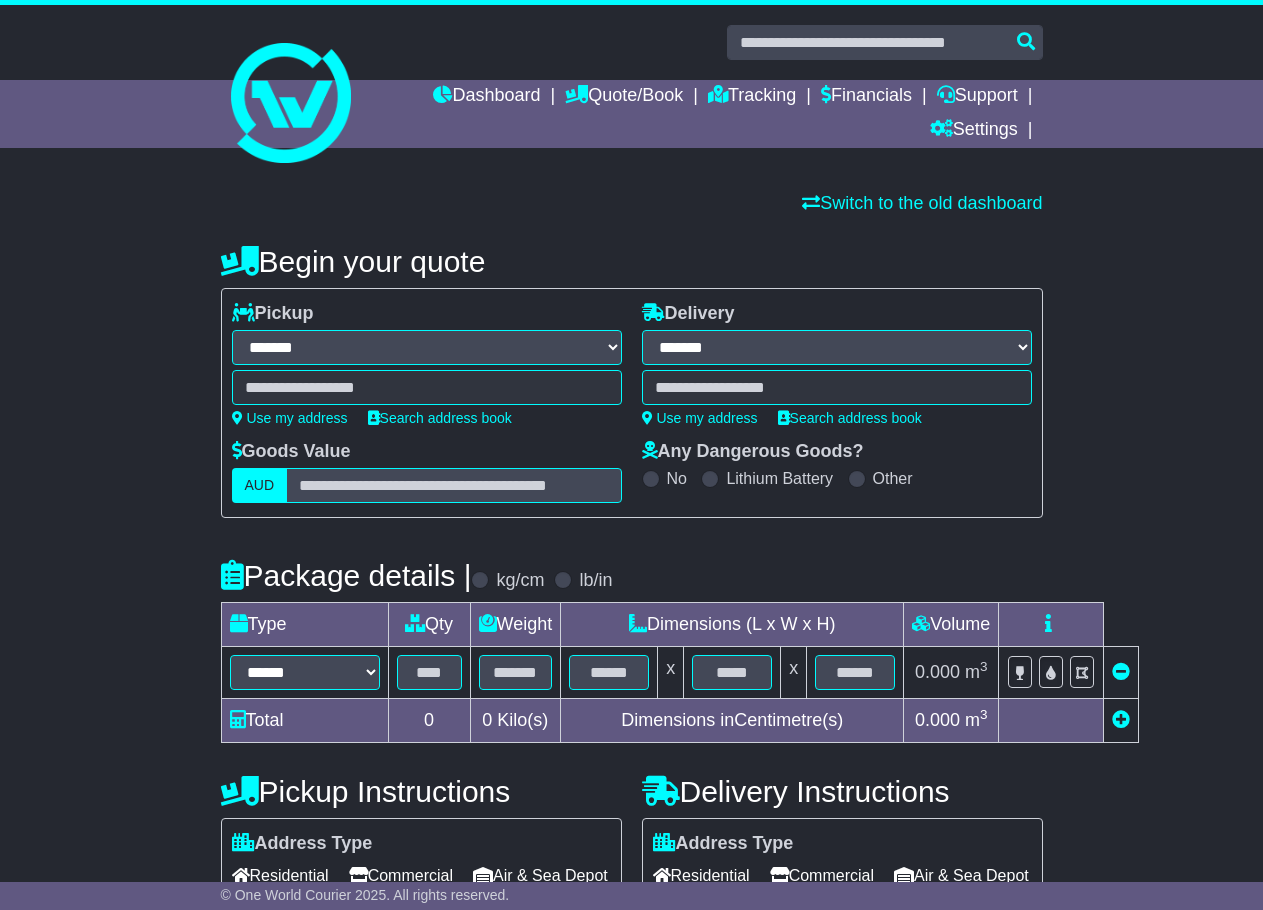 click on "**********" at bounding box center (837, 347) 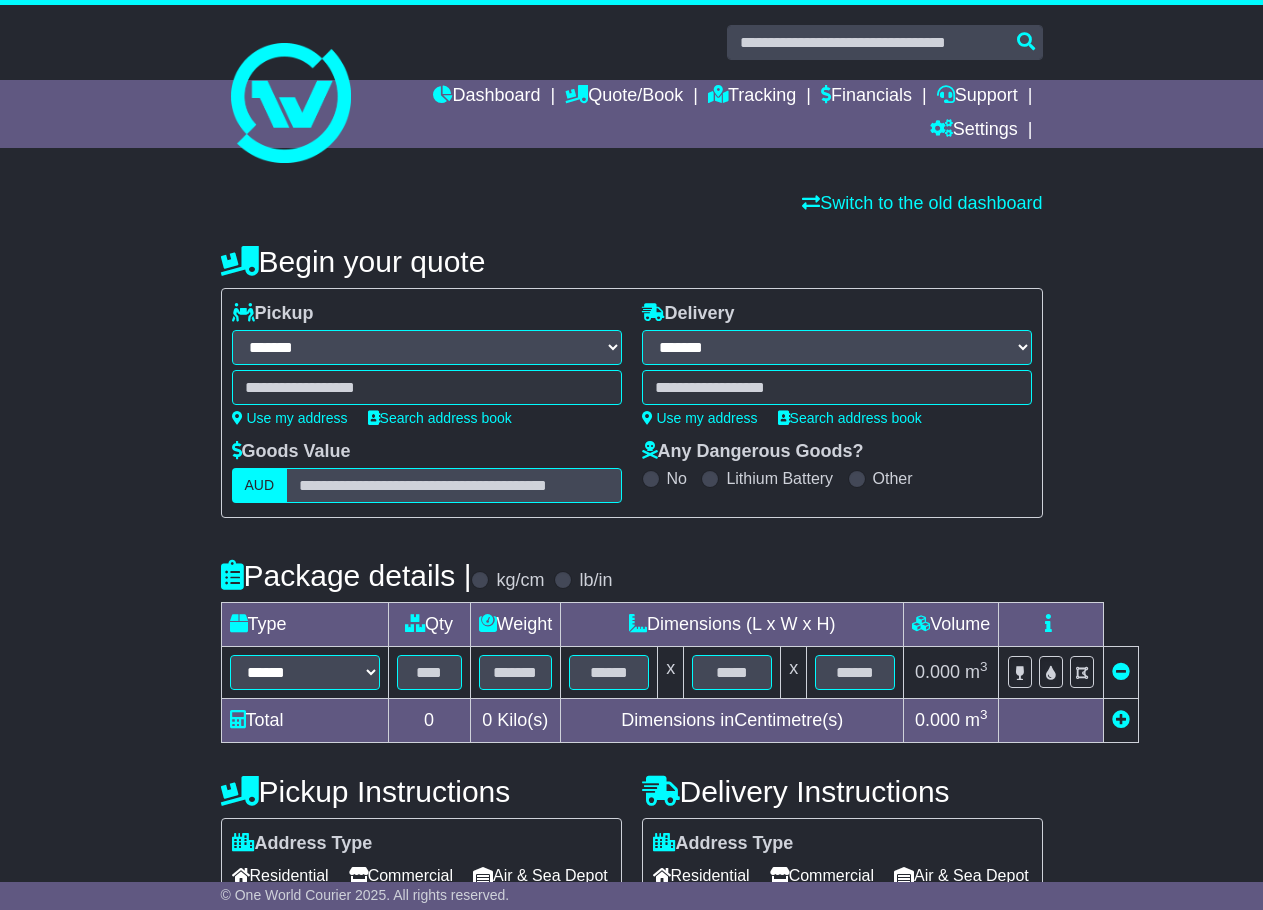 click on "*** No suggestions found which would match entered search key." at bounding box center [837, 387] 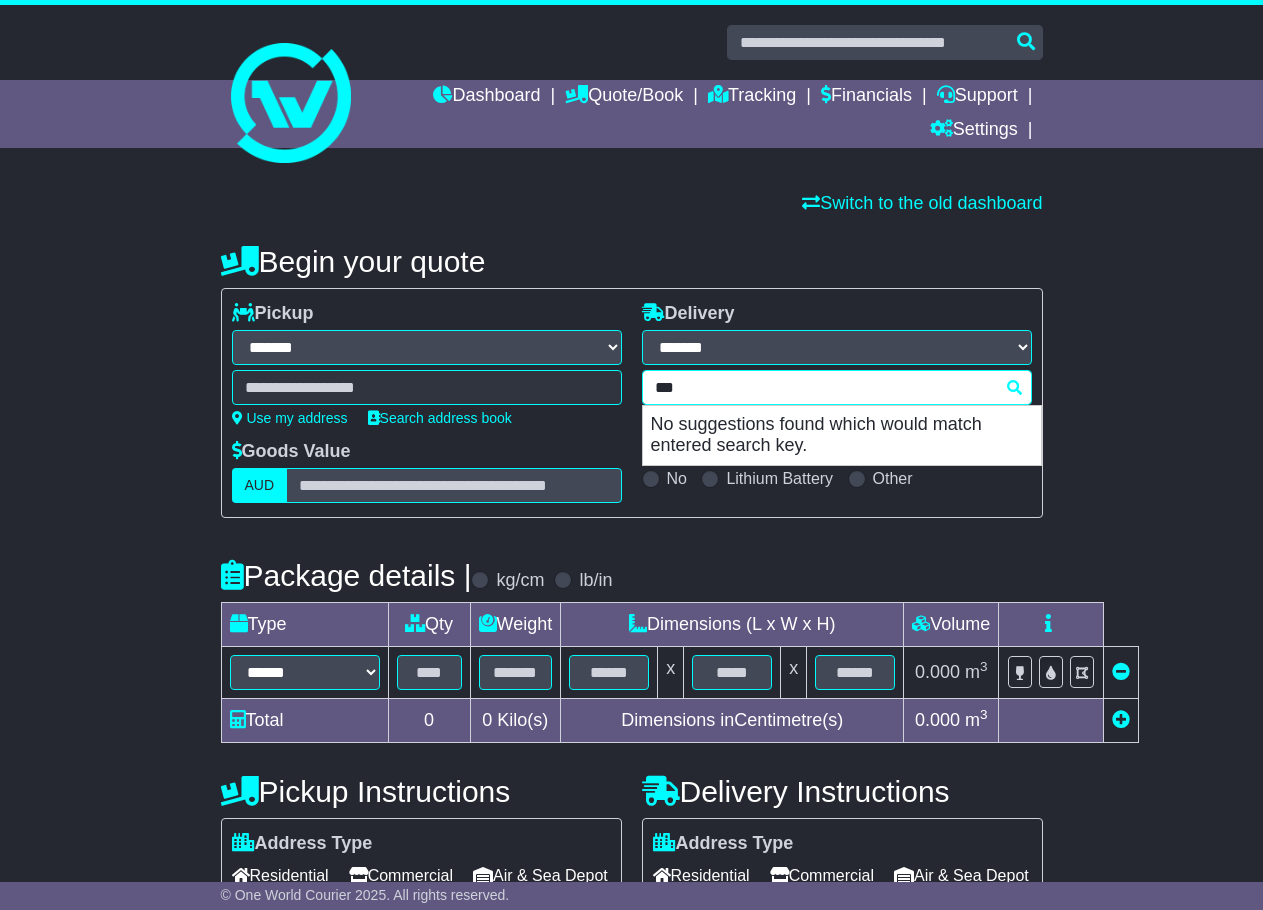 drag, startPoint x: 809, startPoint y: 387, endPoint x: 624, endPoint y: 374, distance: 185.45619 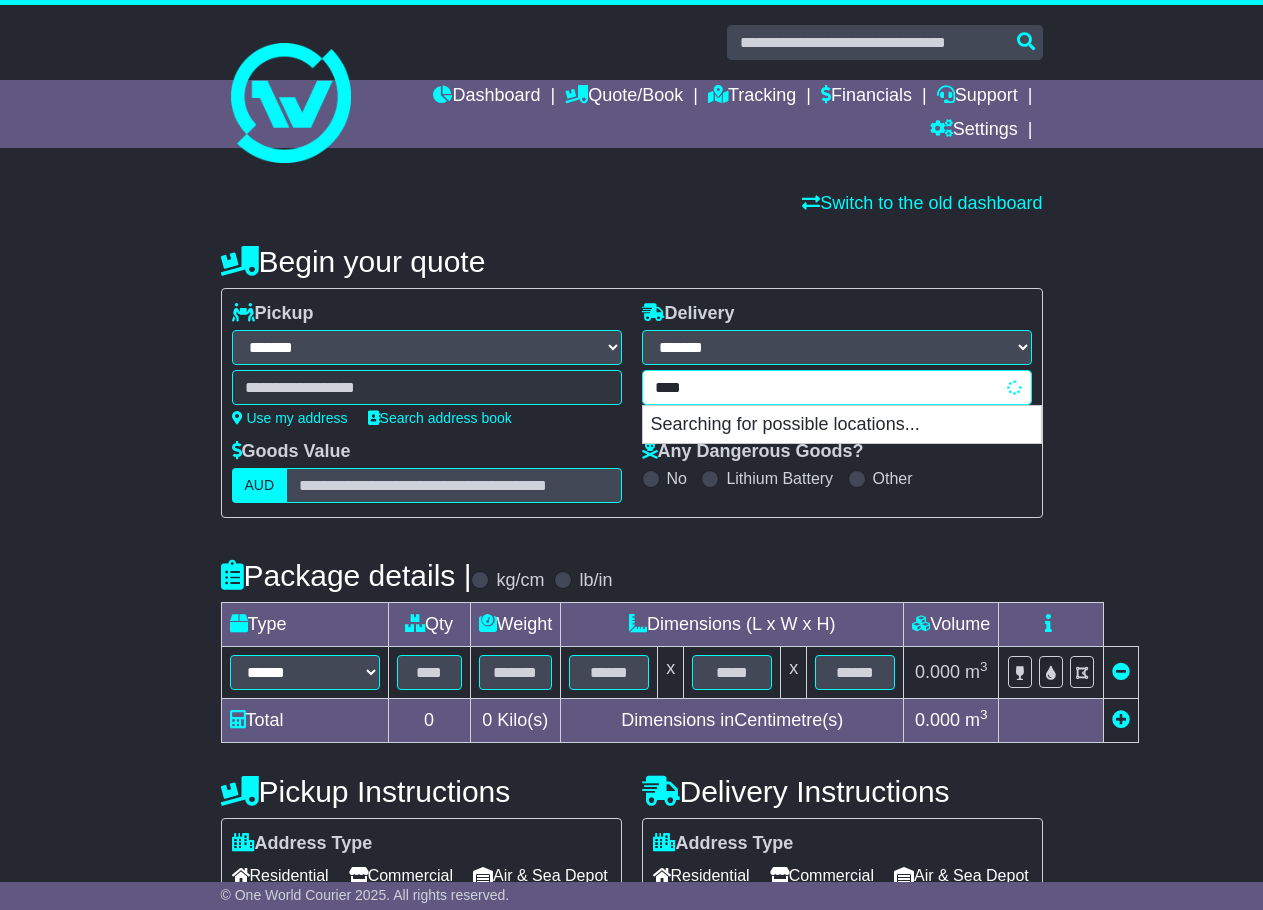 type on "*****" 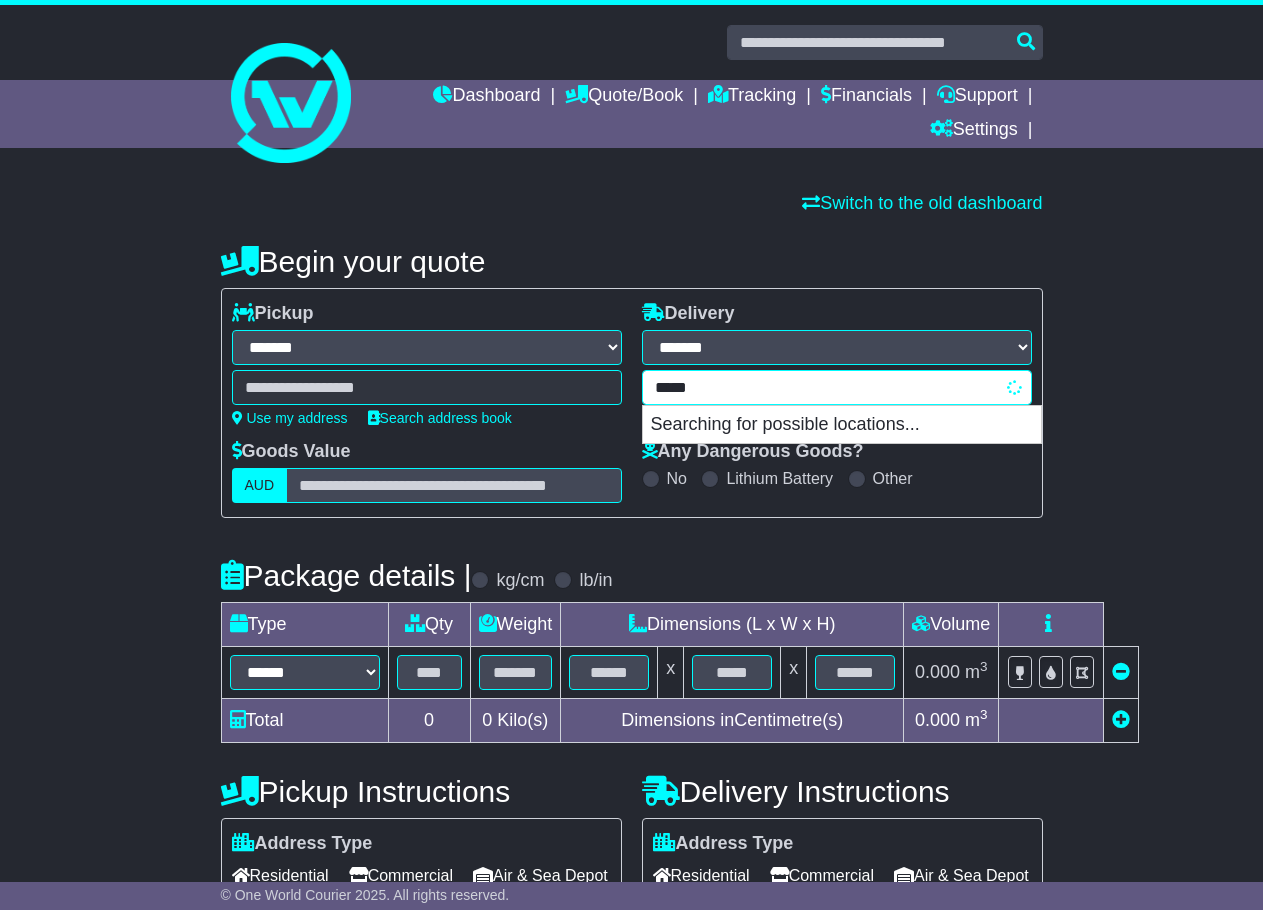 type on "**********" 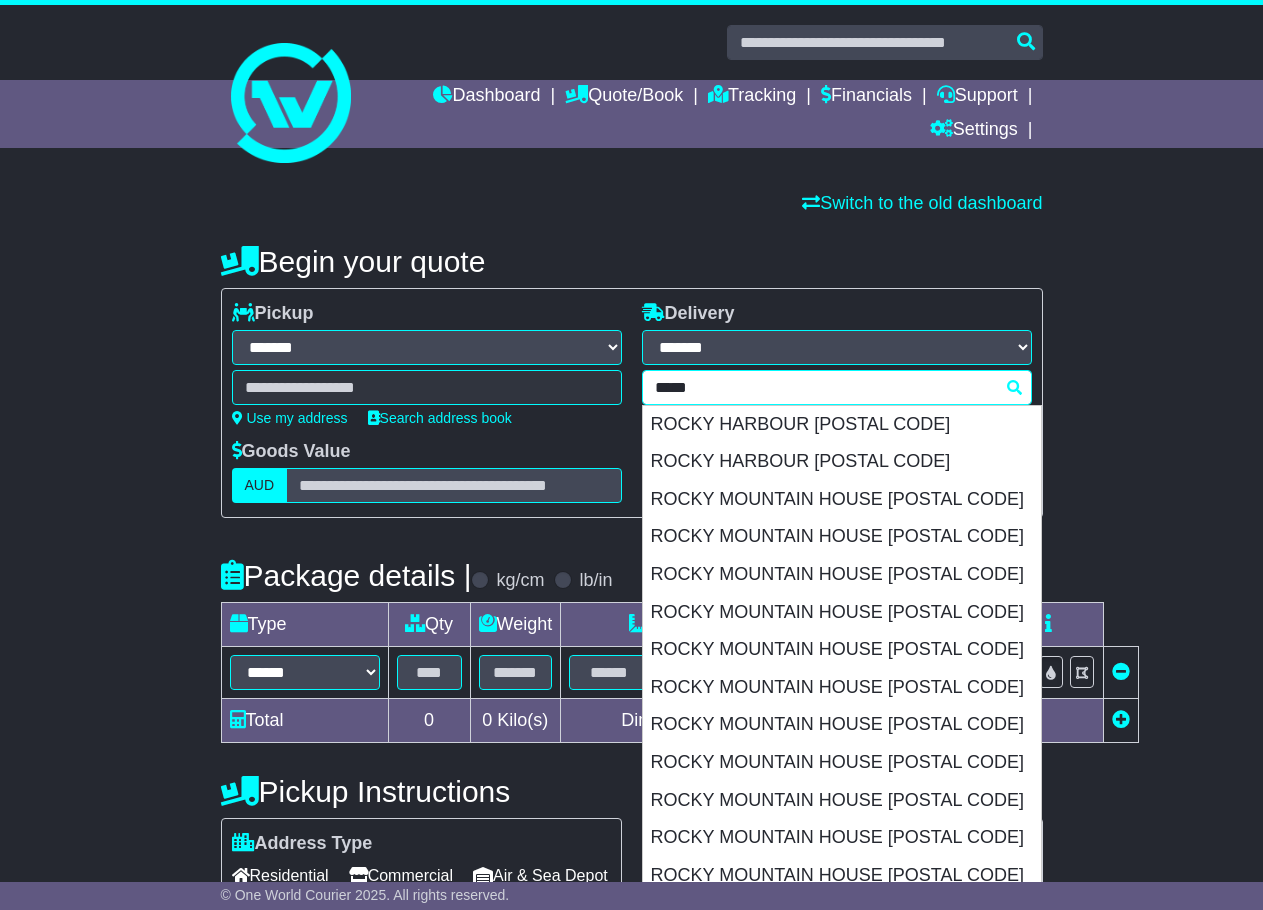 type 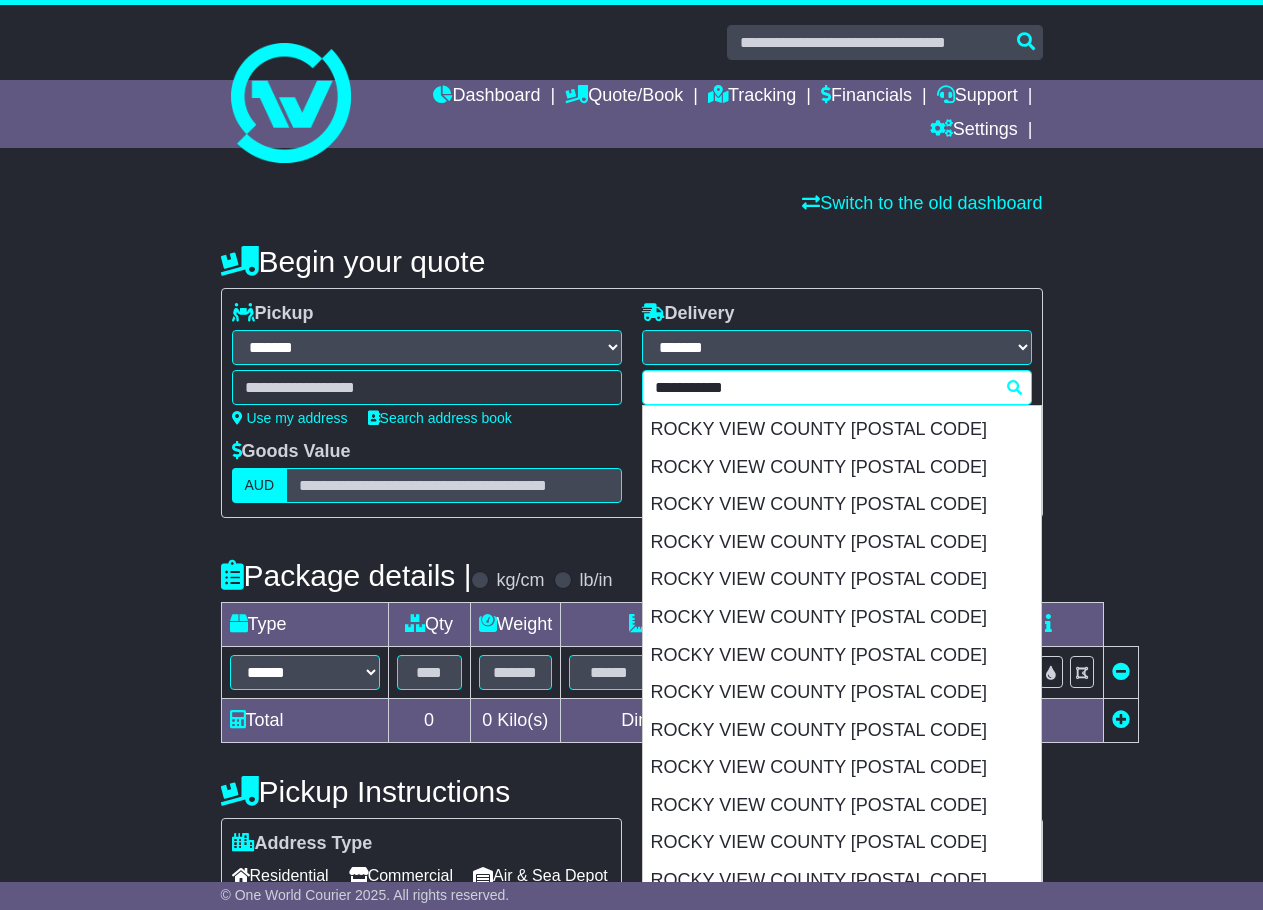 scroll, scrollTop: 0, scrollLeft: 0, axis: both 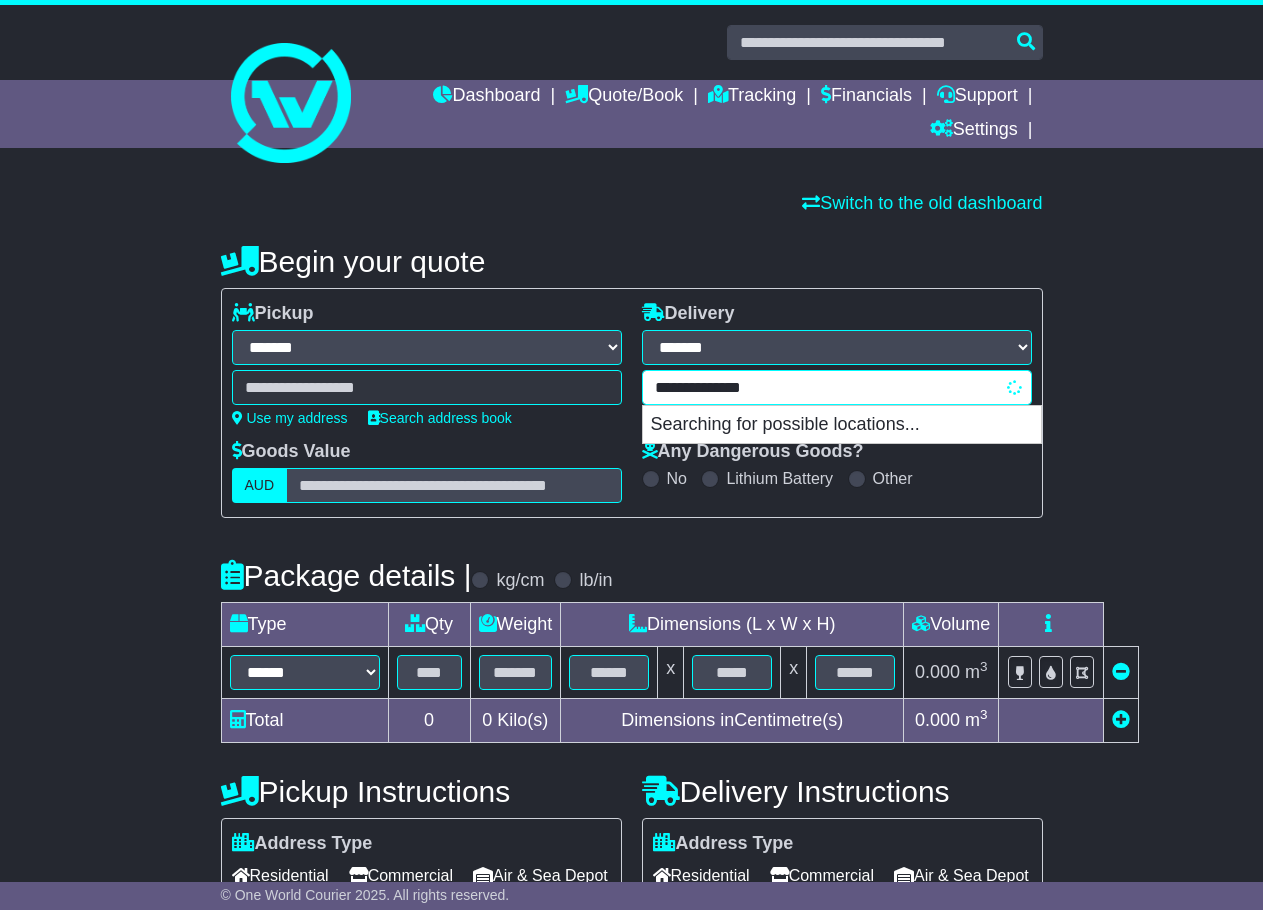 type on "**********" 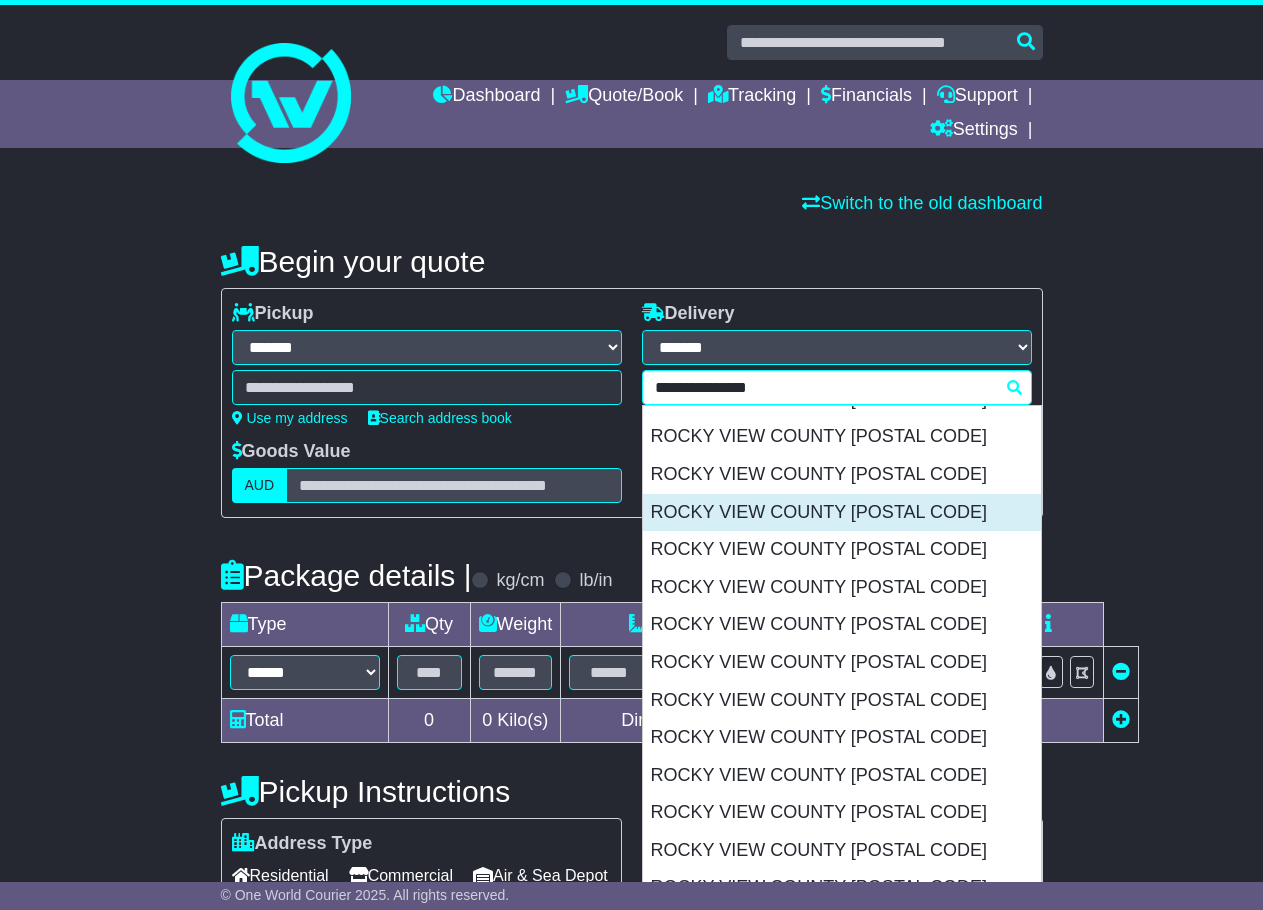 scroll, scrollTop: 893, scrollLeft: 0, axis: vertical 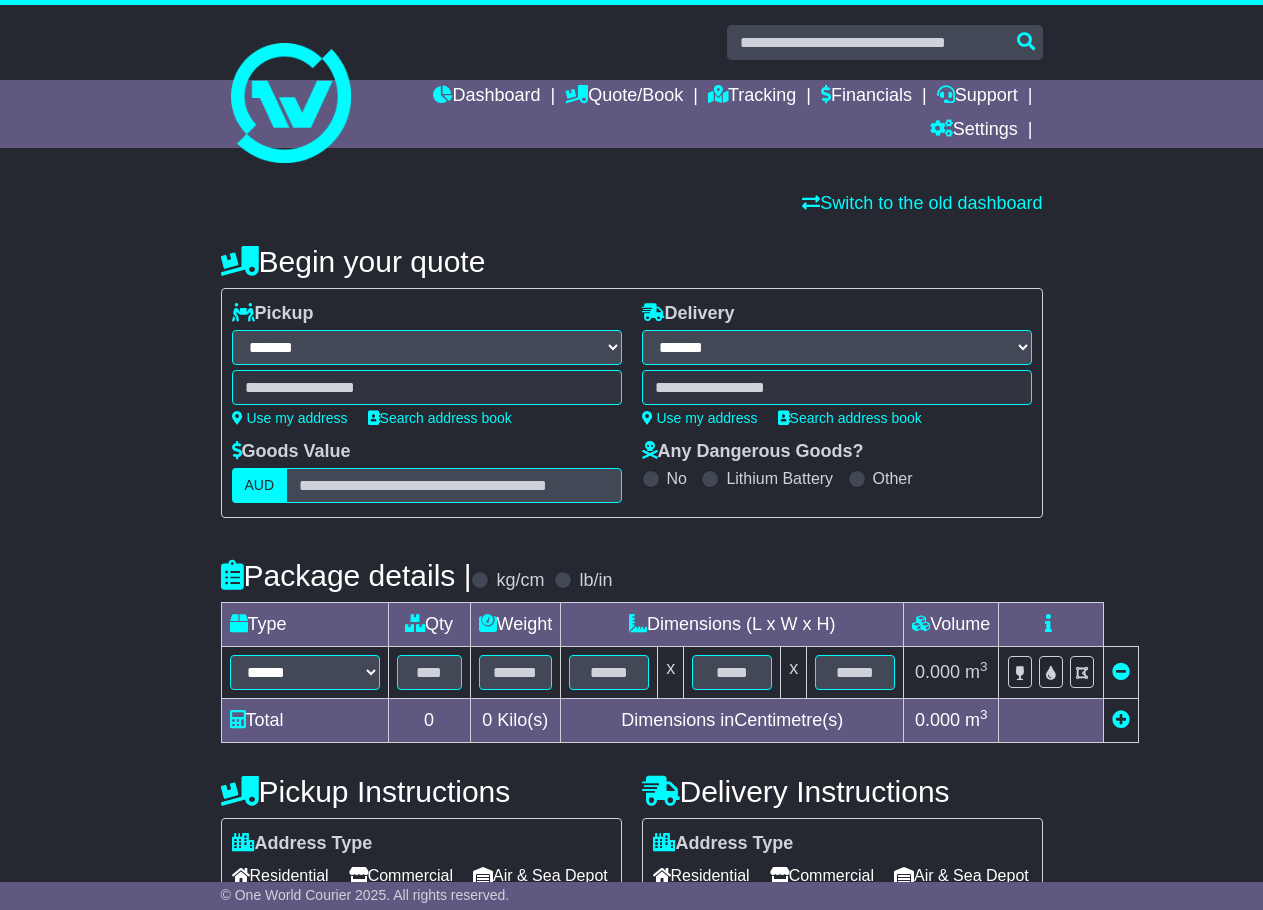 click on "**********" at bounding box center (837, 364) 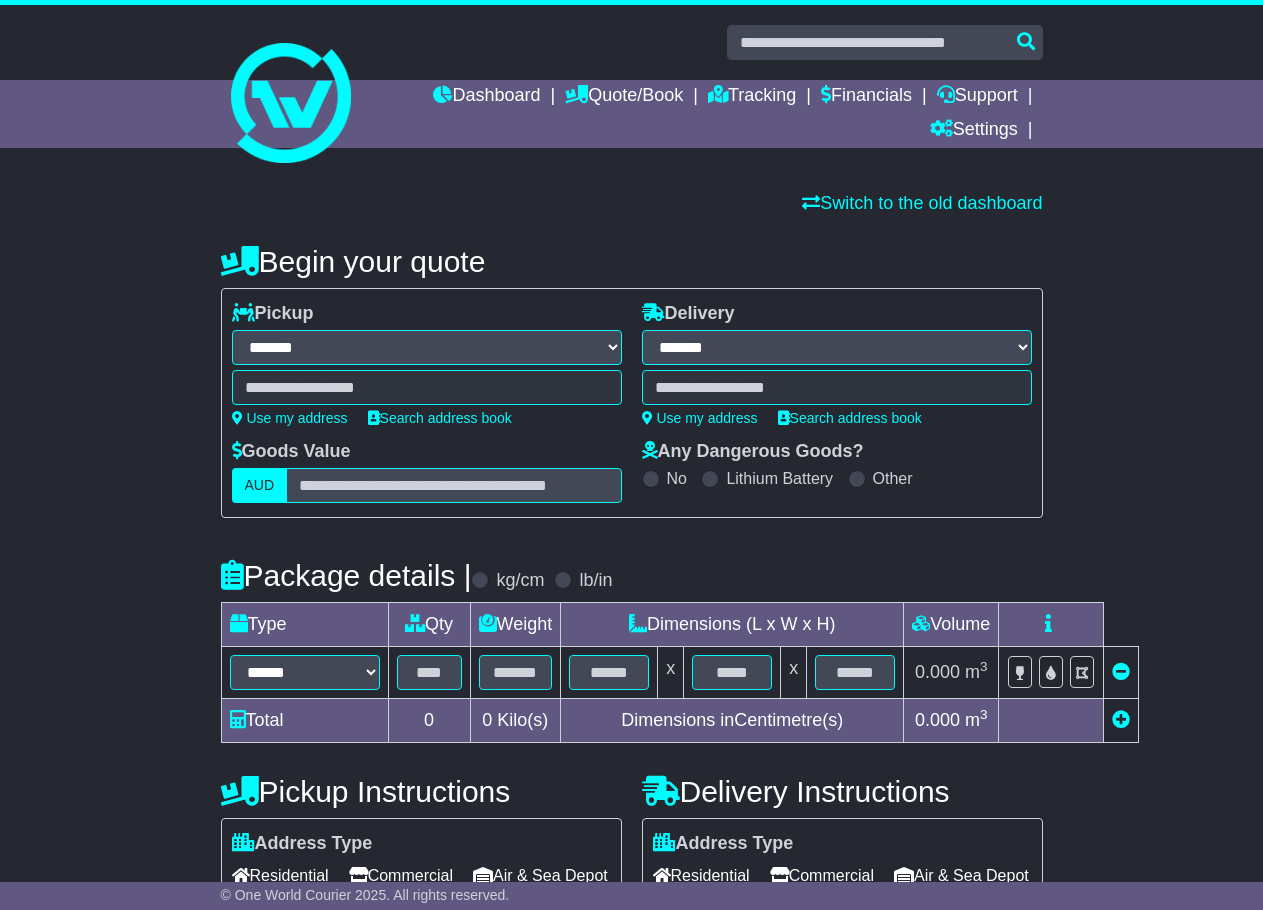 type on "**********" 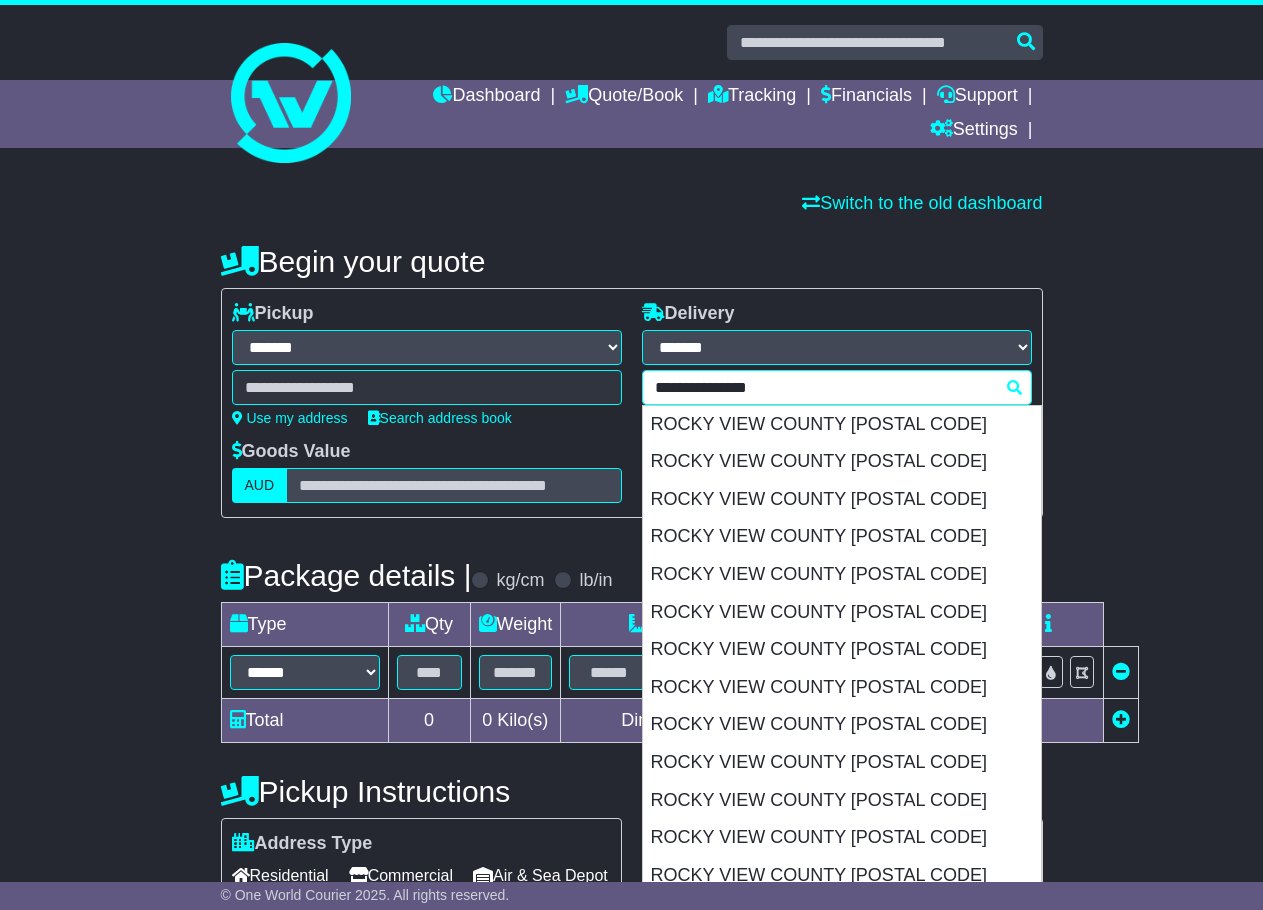 click on "**********" at bounding box center [837, 387] 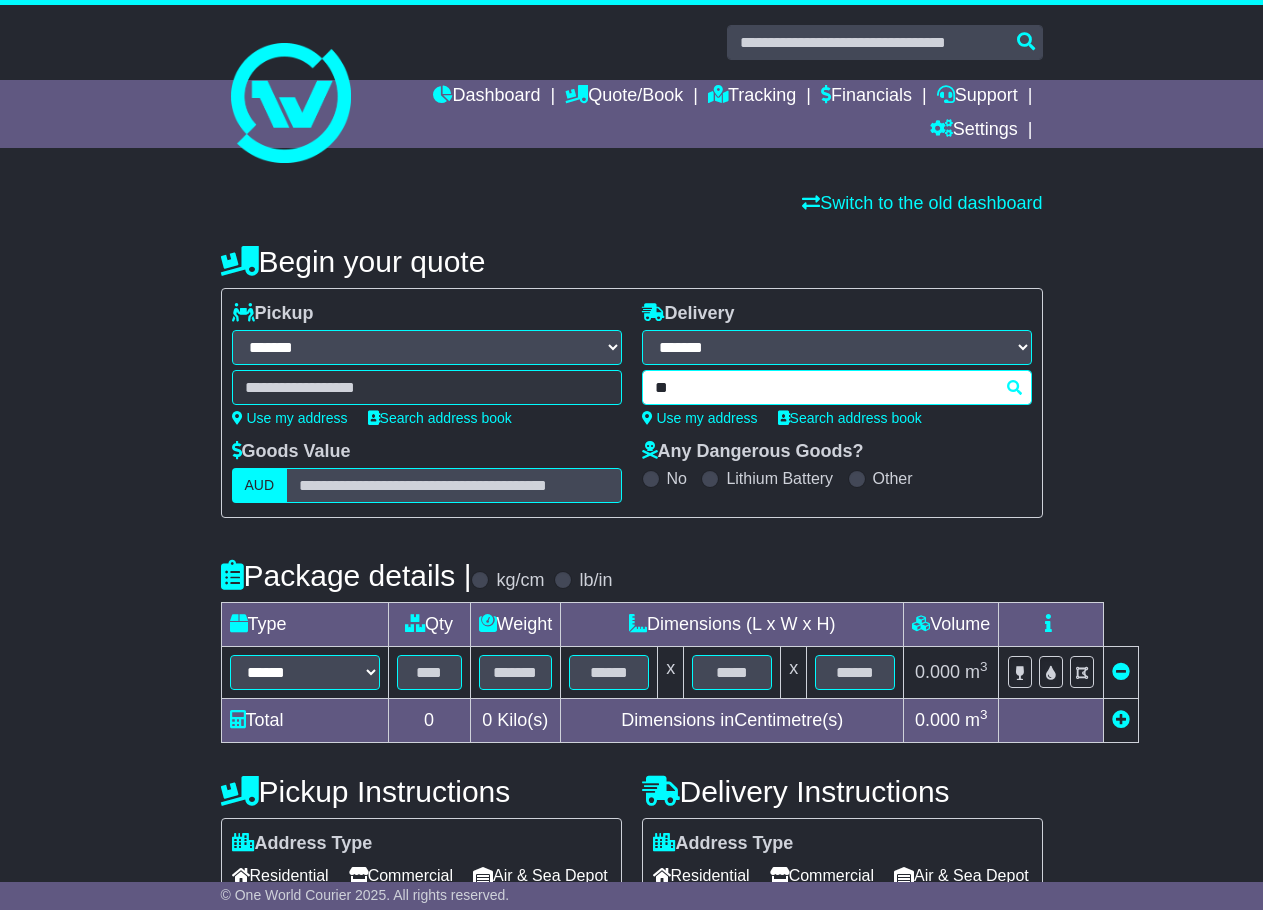 type on "***" 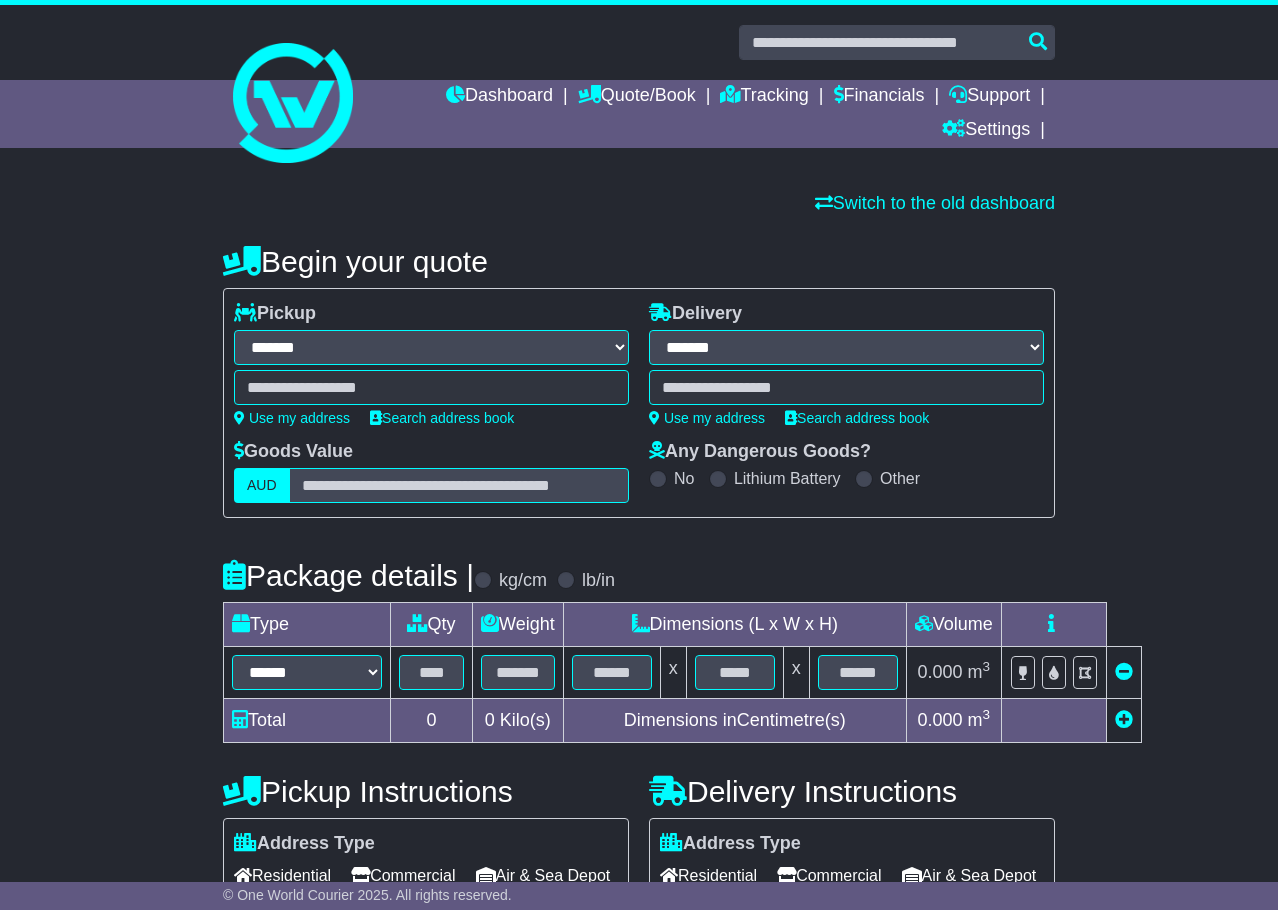 select on "**" 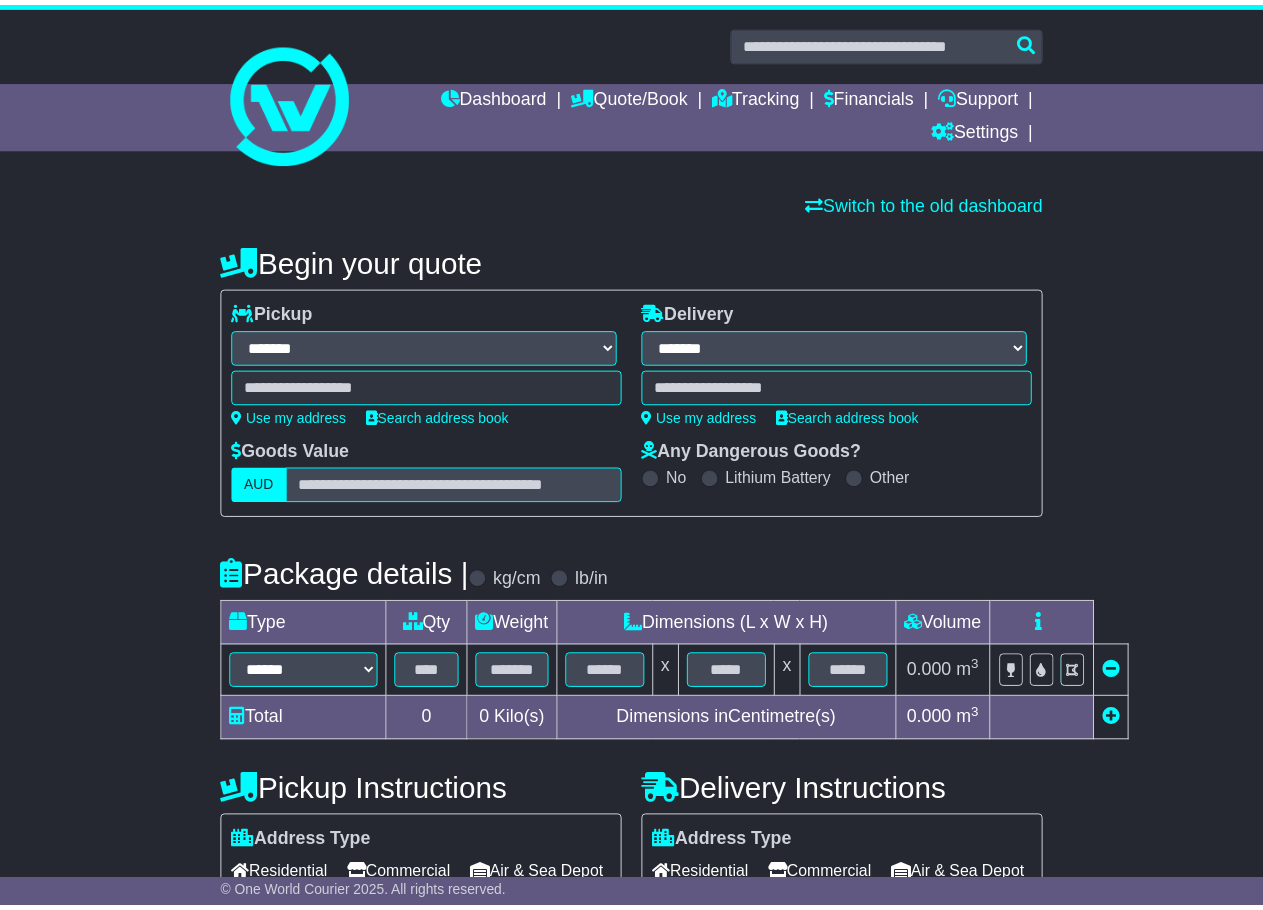 scroll, scrollTop: 0, scrollLeft: 0, axis: both 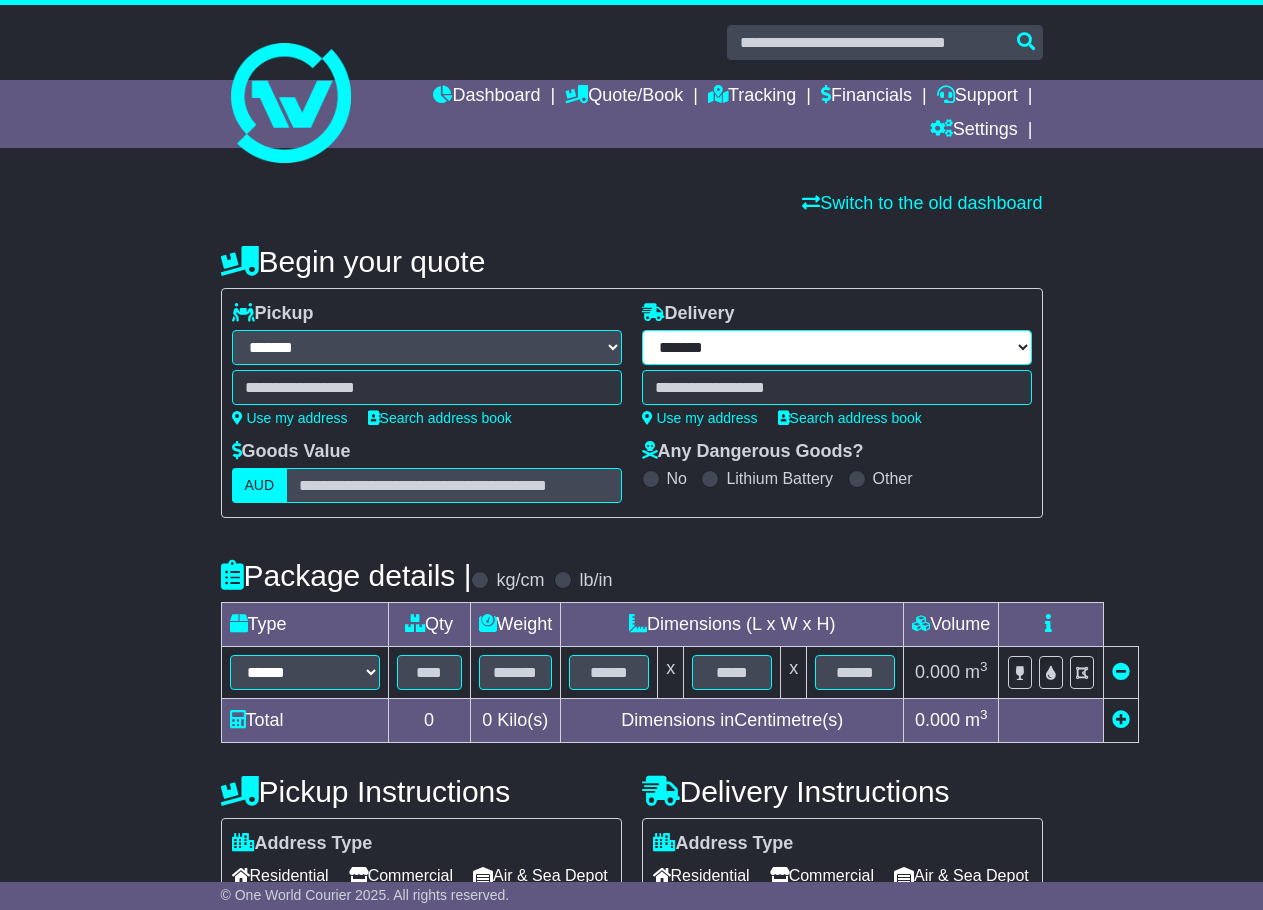 click on "**********" at bounding box center [837, 347] 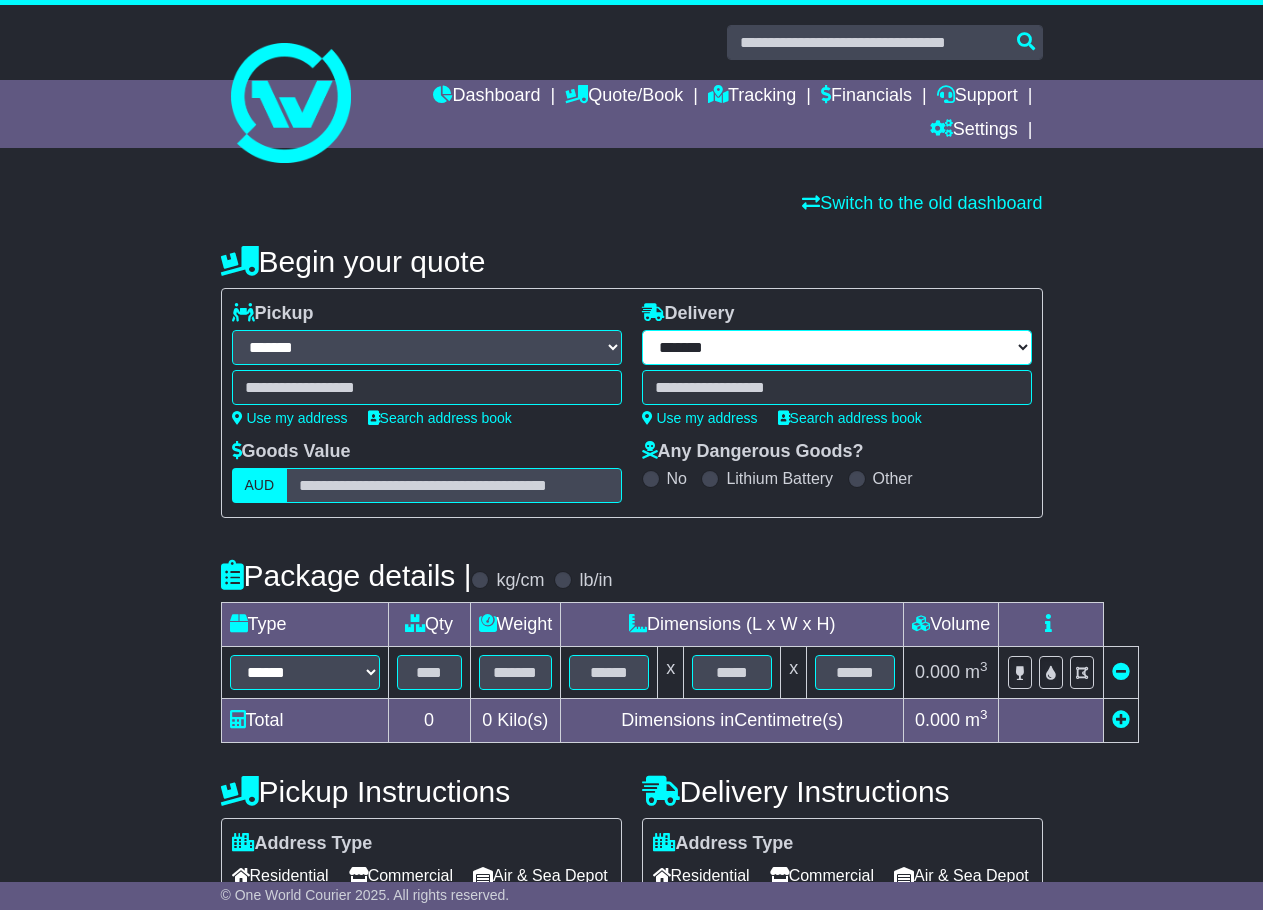 select on "**" 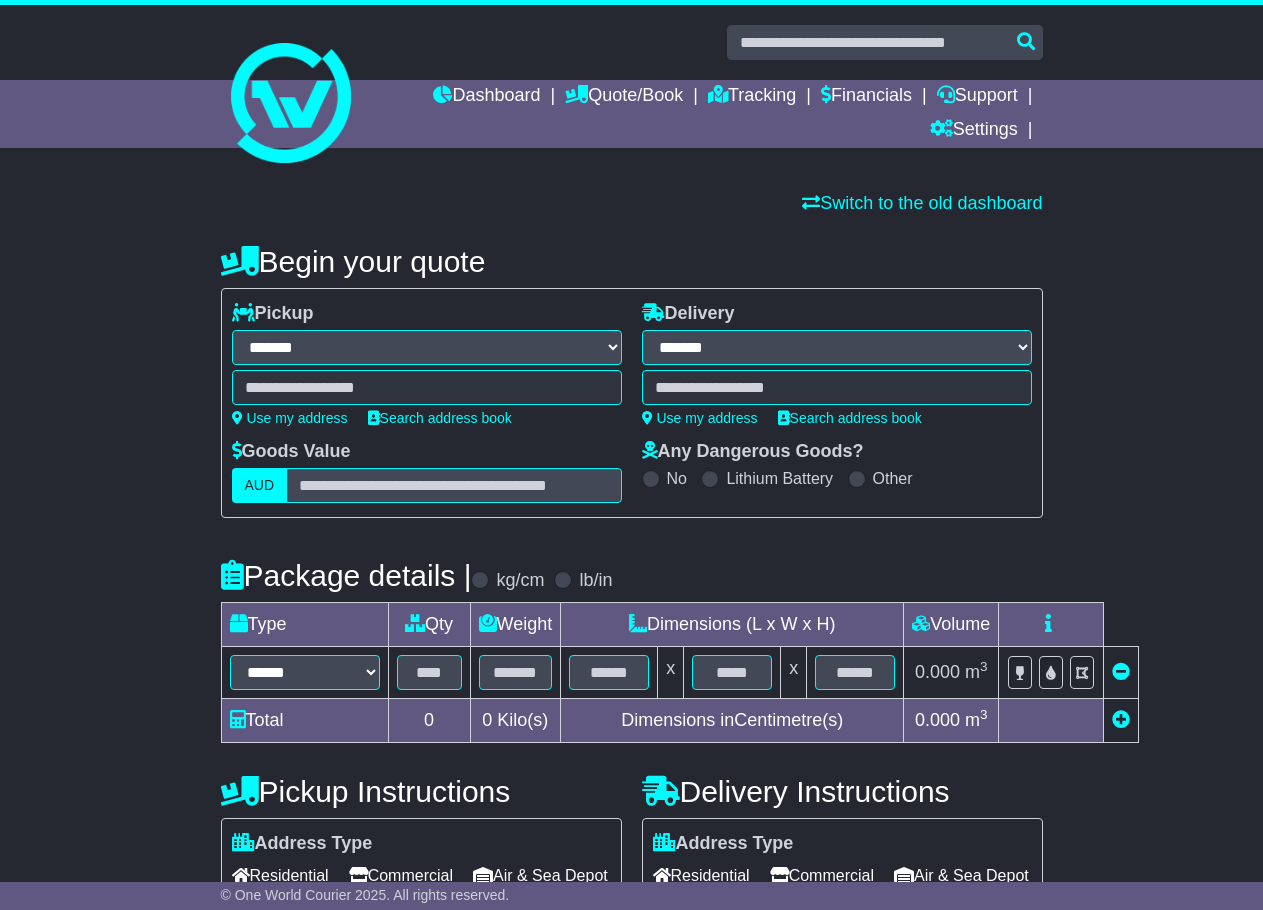 click on "**********" at bounding box center [837, 347] 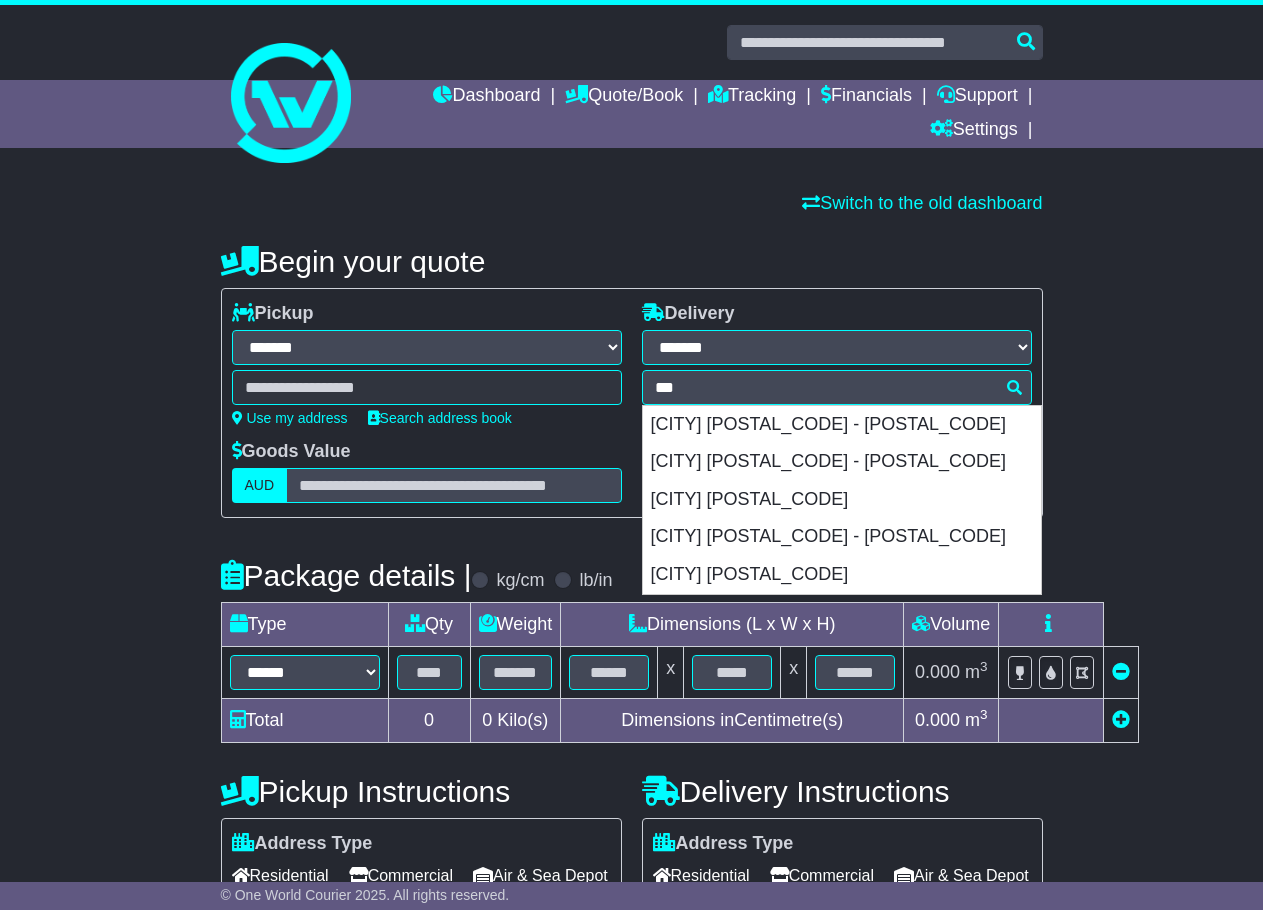 type on "***" 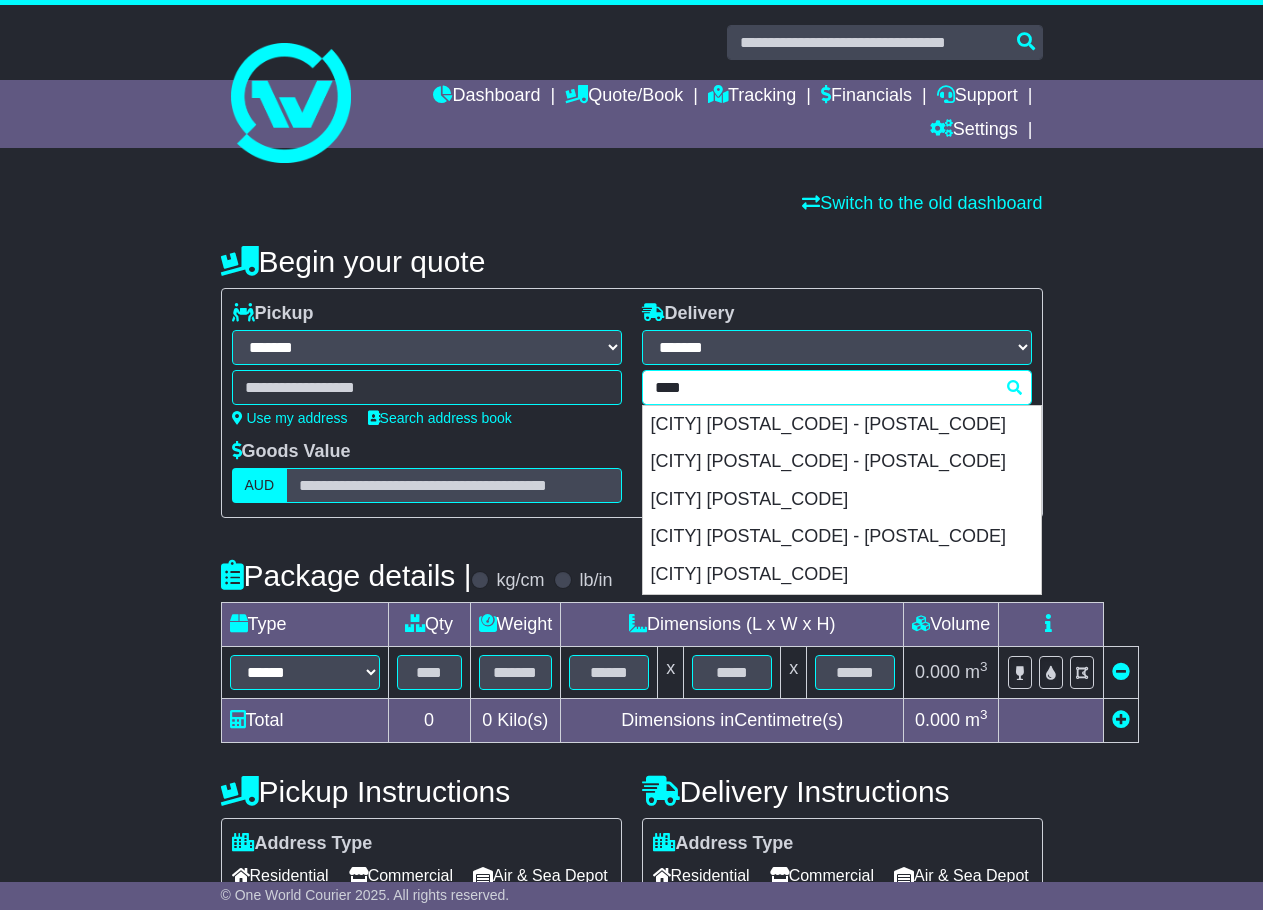 click on "*** t1x  CALGARY T1X 0L4 - T1X 0L5 CHESTERMERE T1X 0A2 - T1X 0A7 INDUS T1X 0H7 ROCKY VIEW T1X 0G8 - T1X 0J9 ROCKY VIEW COUNTY T1X 0K2" at bounding box center (837, 387) 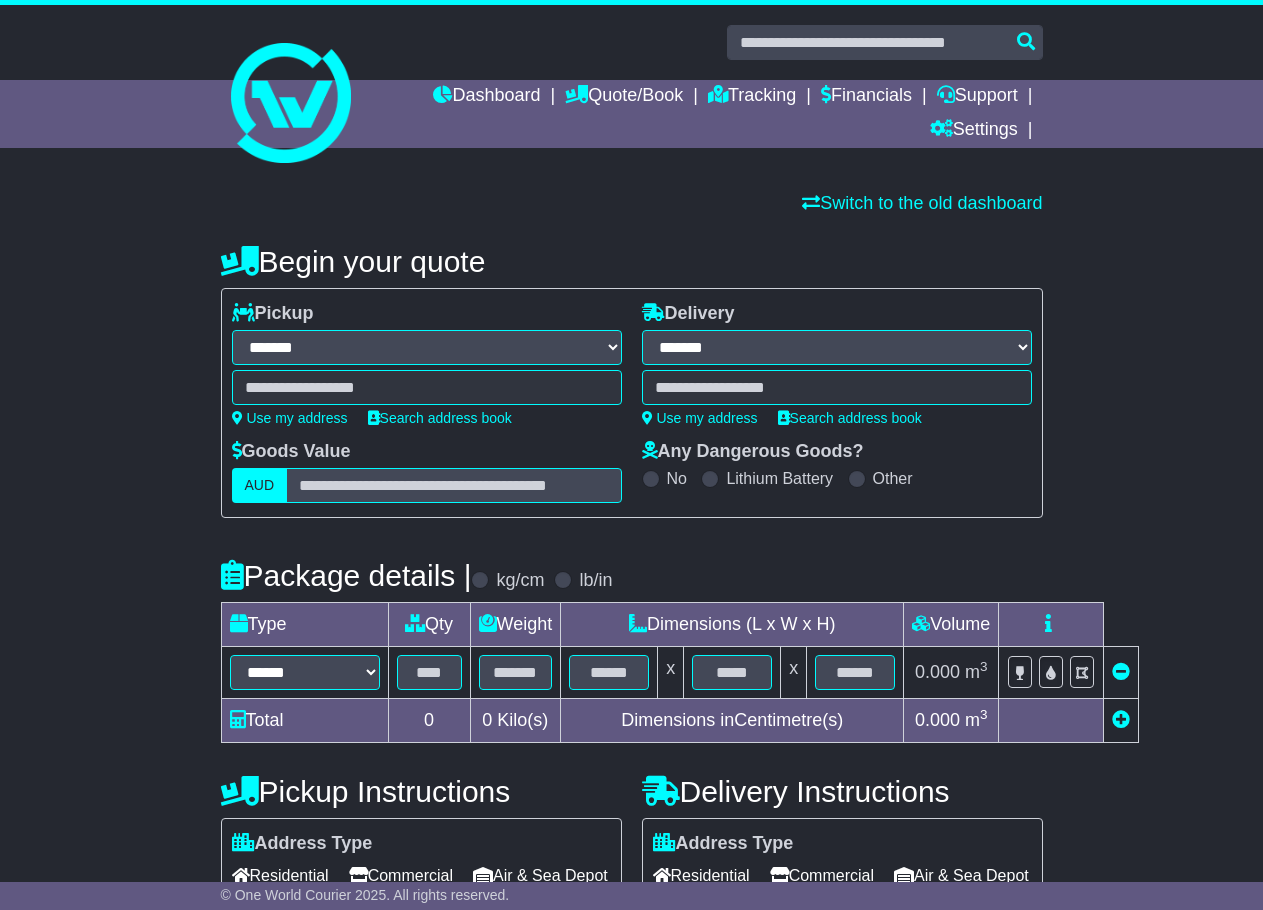 select on "**" 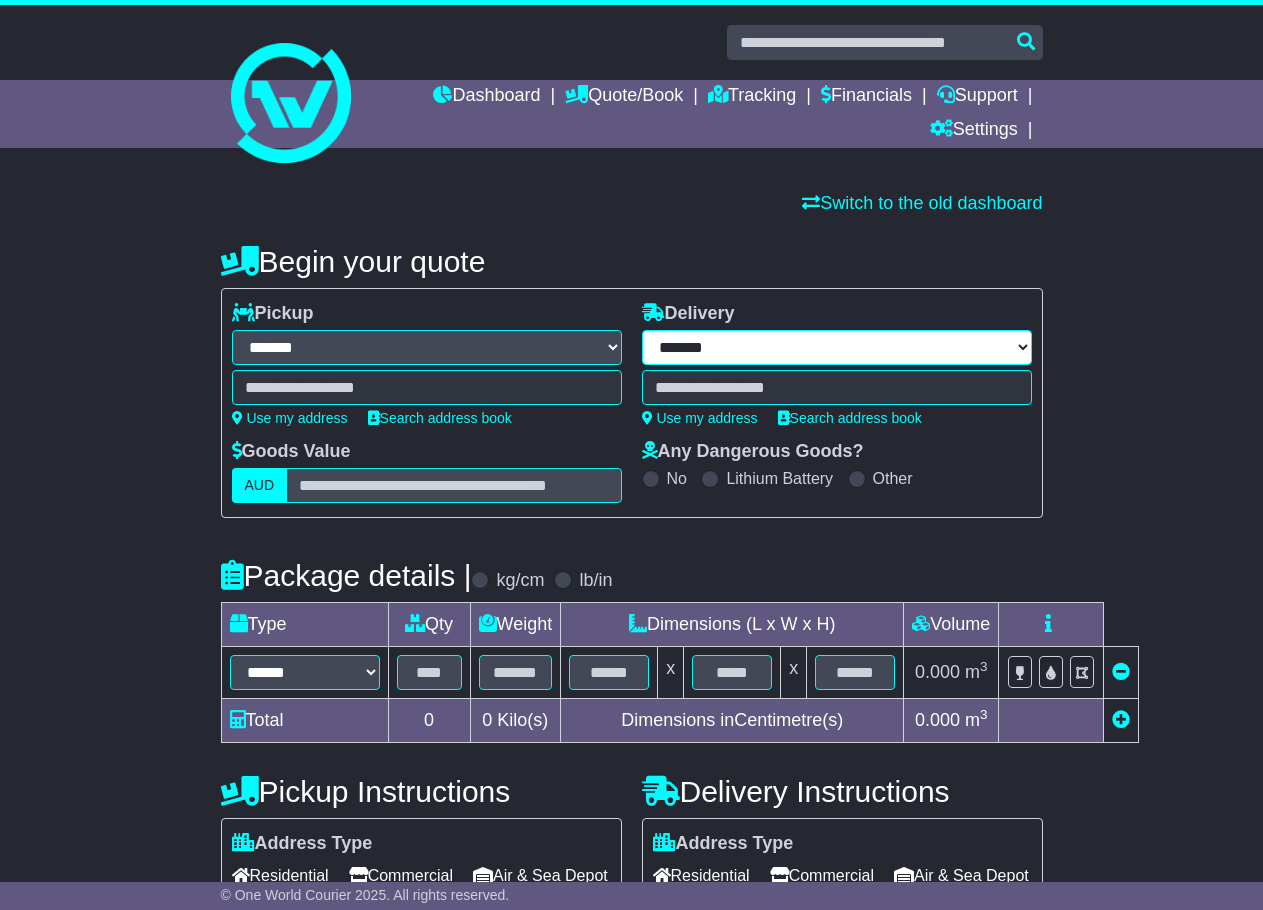 click on "**********" at bounding box center [837, 347] 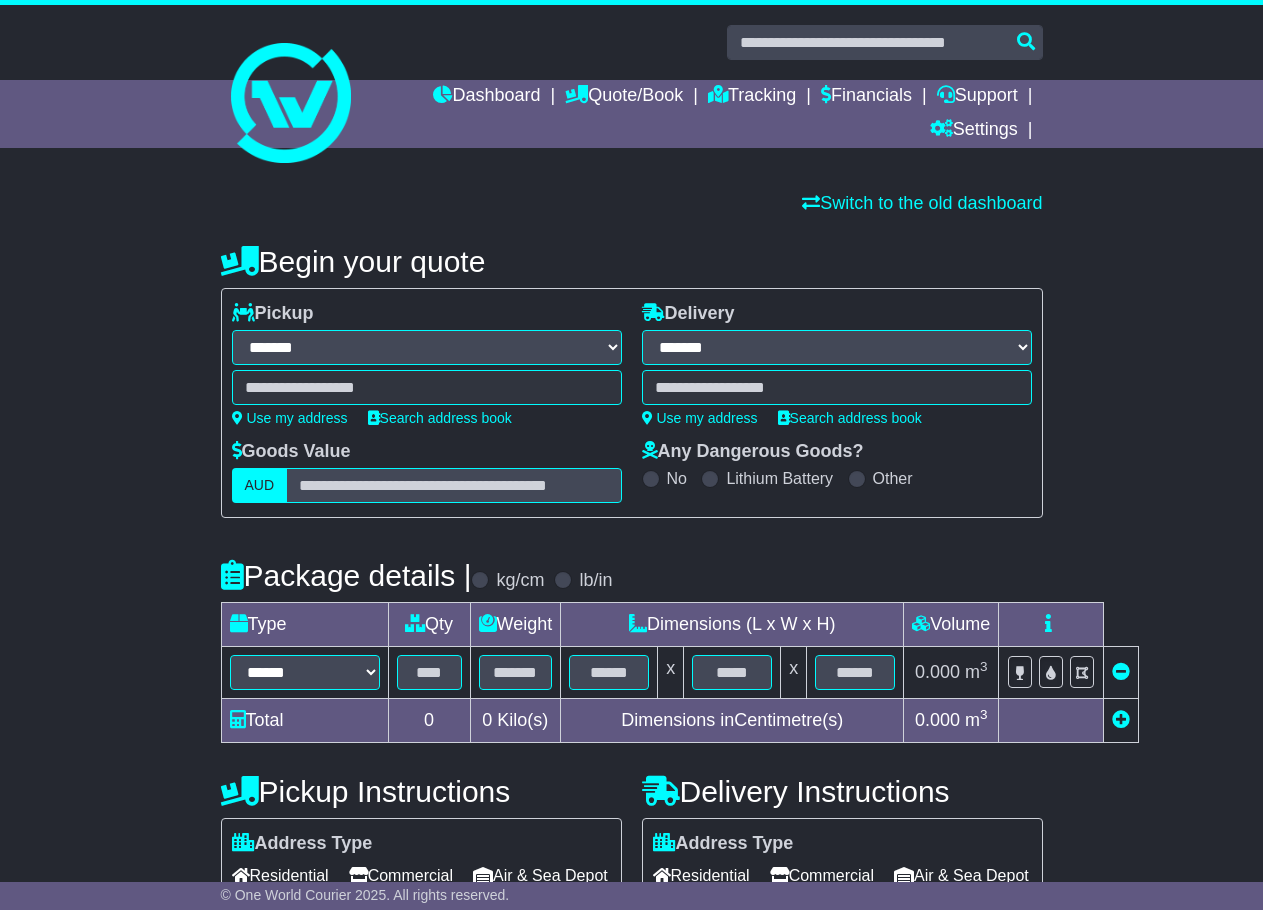 click on "**********" at bounding box center (837, 347) 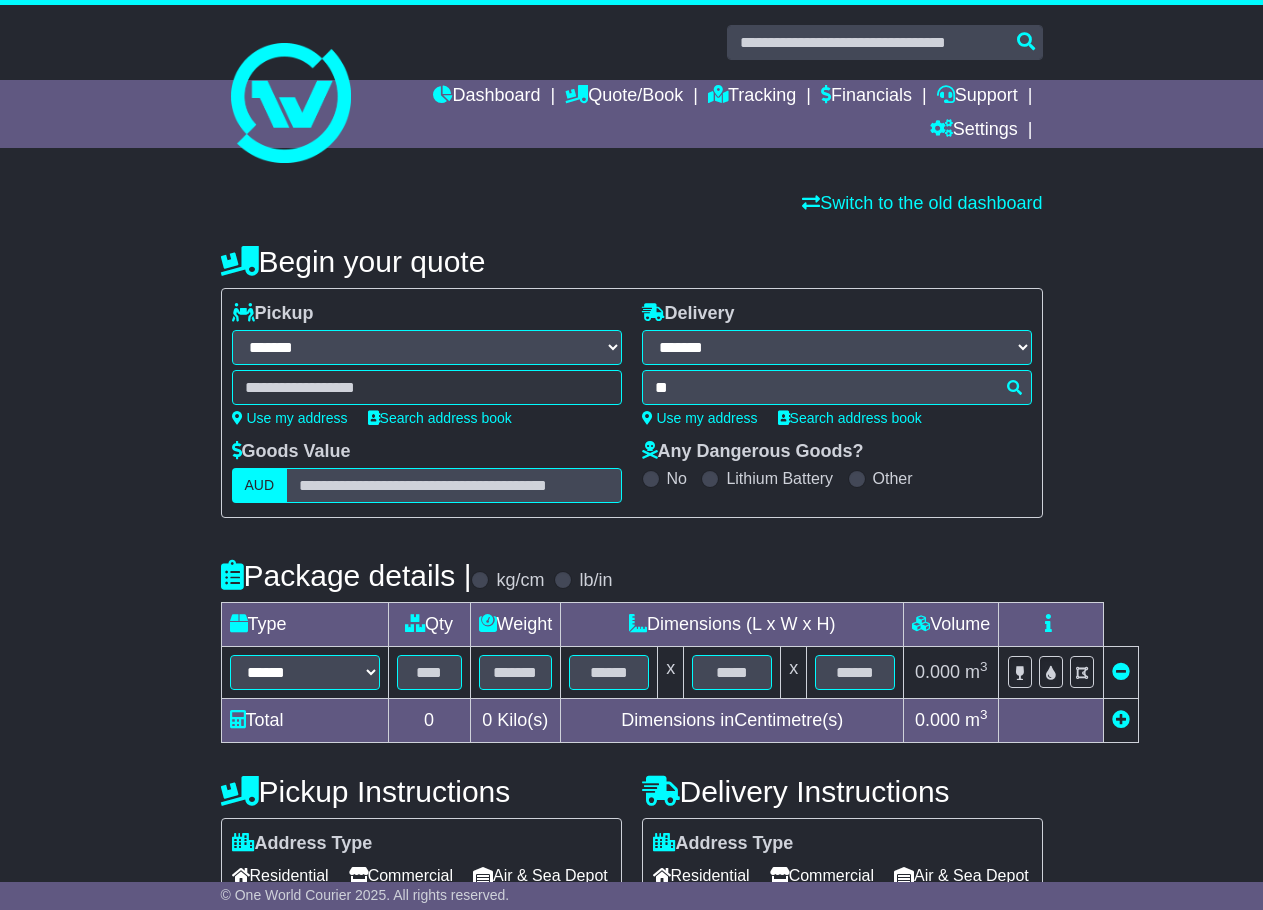 type on "*" 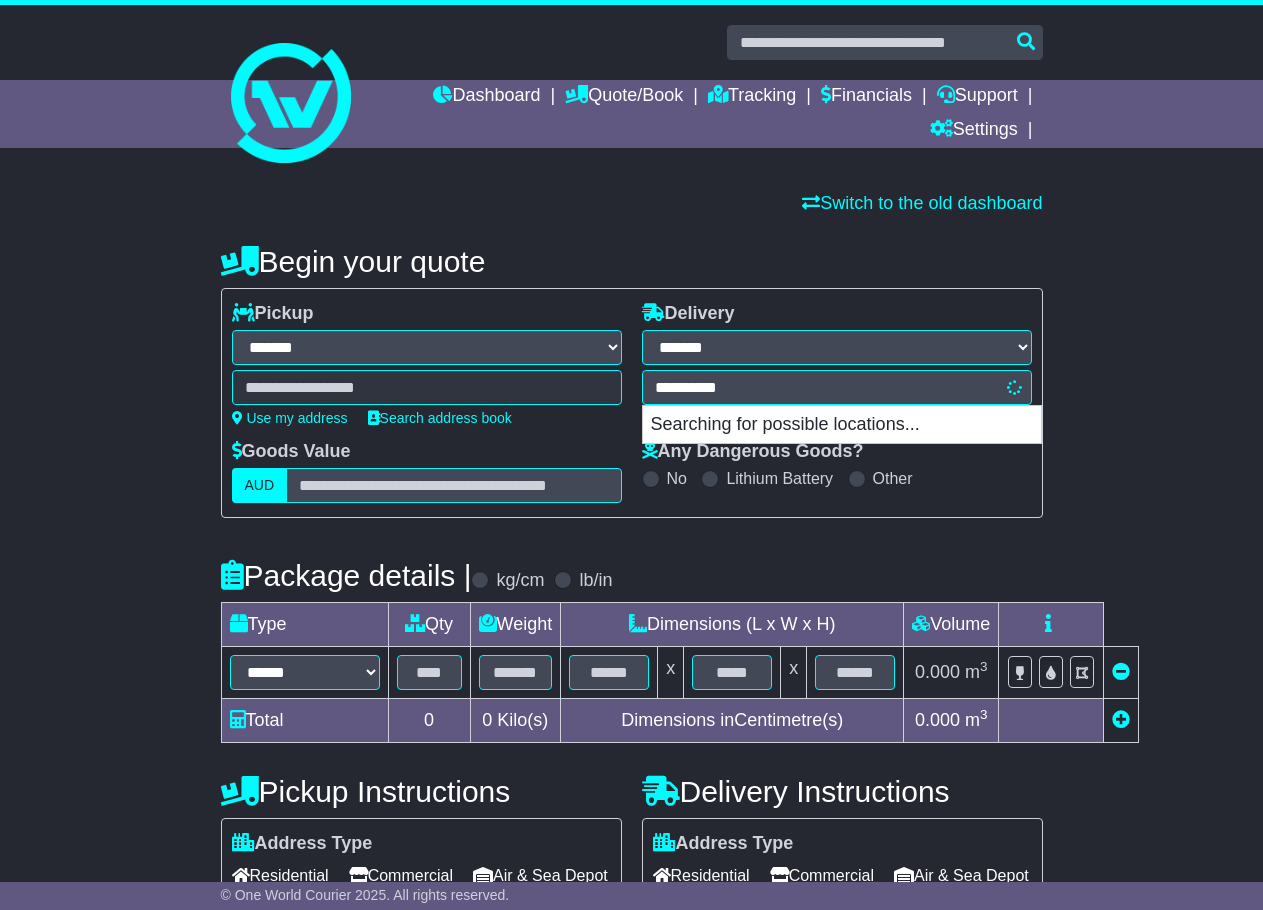 type on "**********" 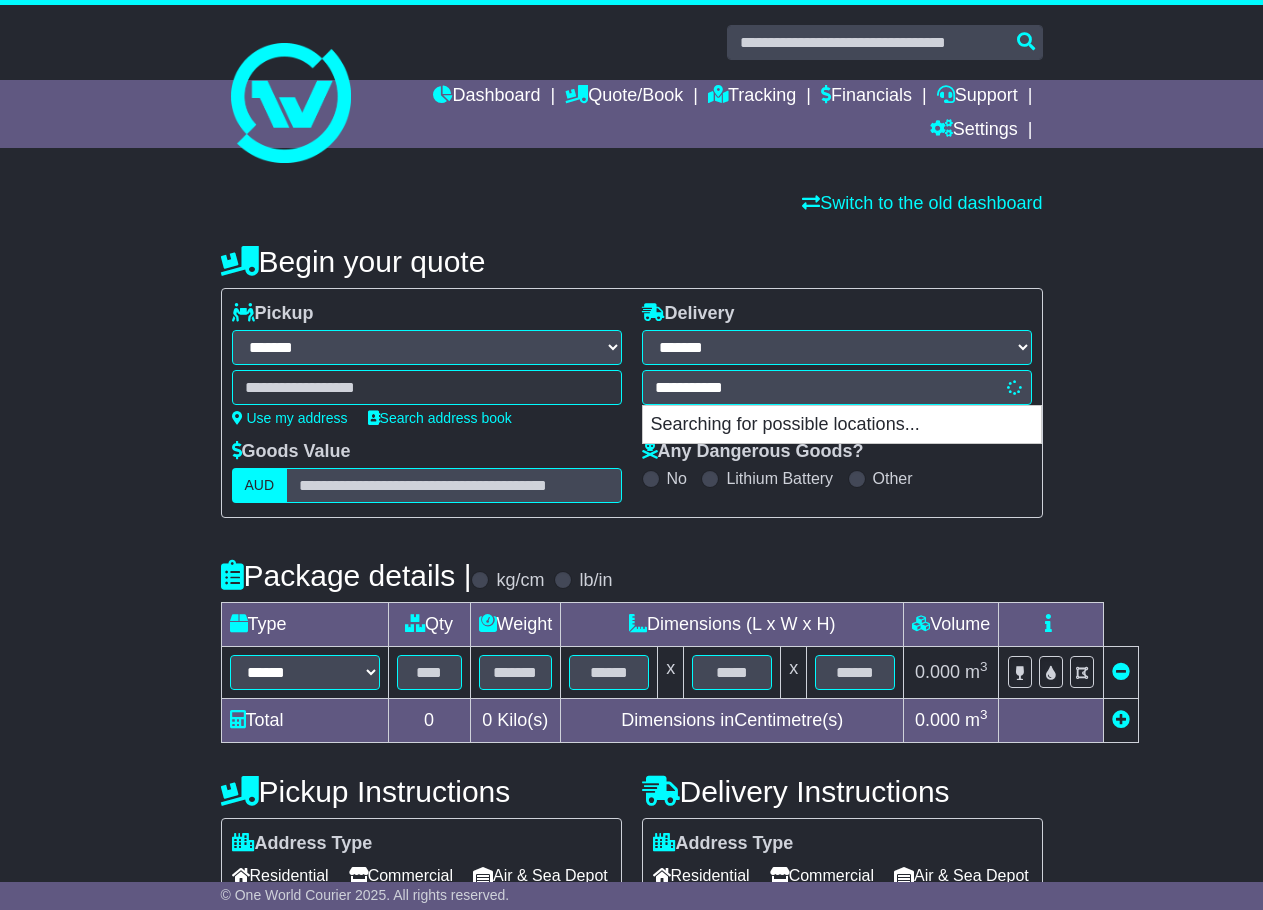 type on "**********" 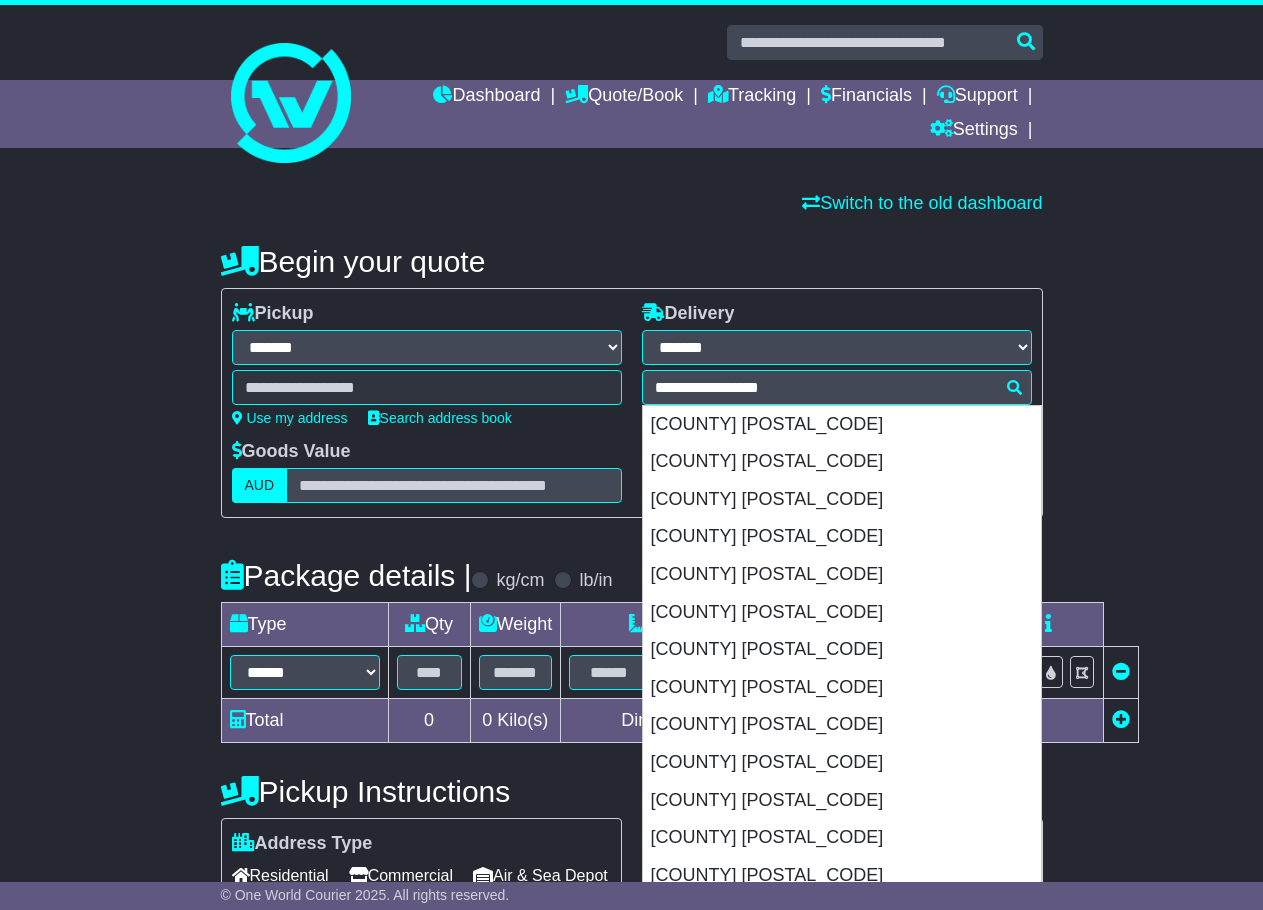 type 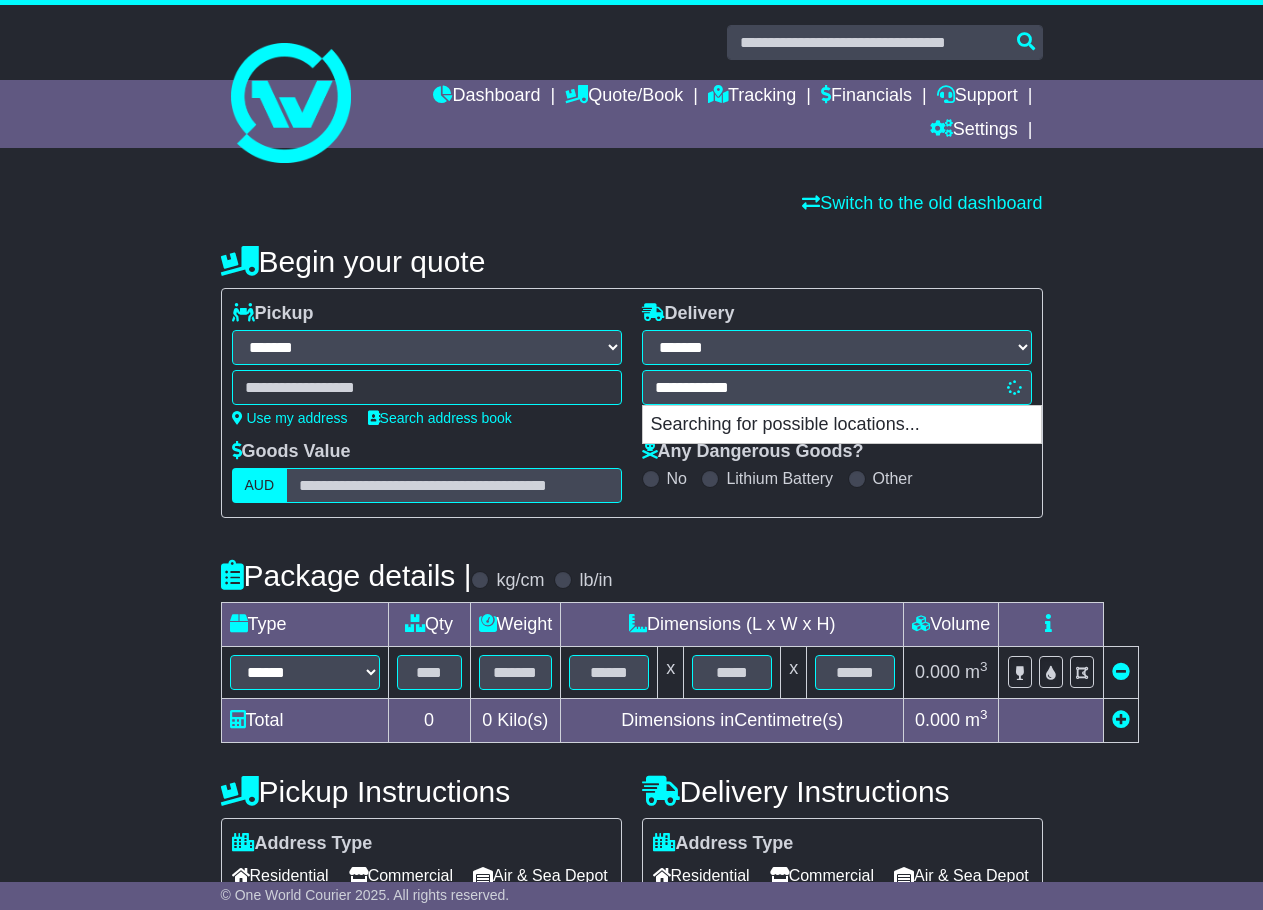 type on "**********" 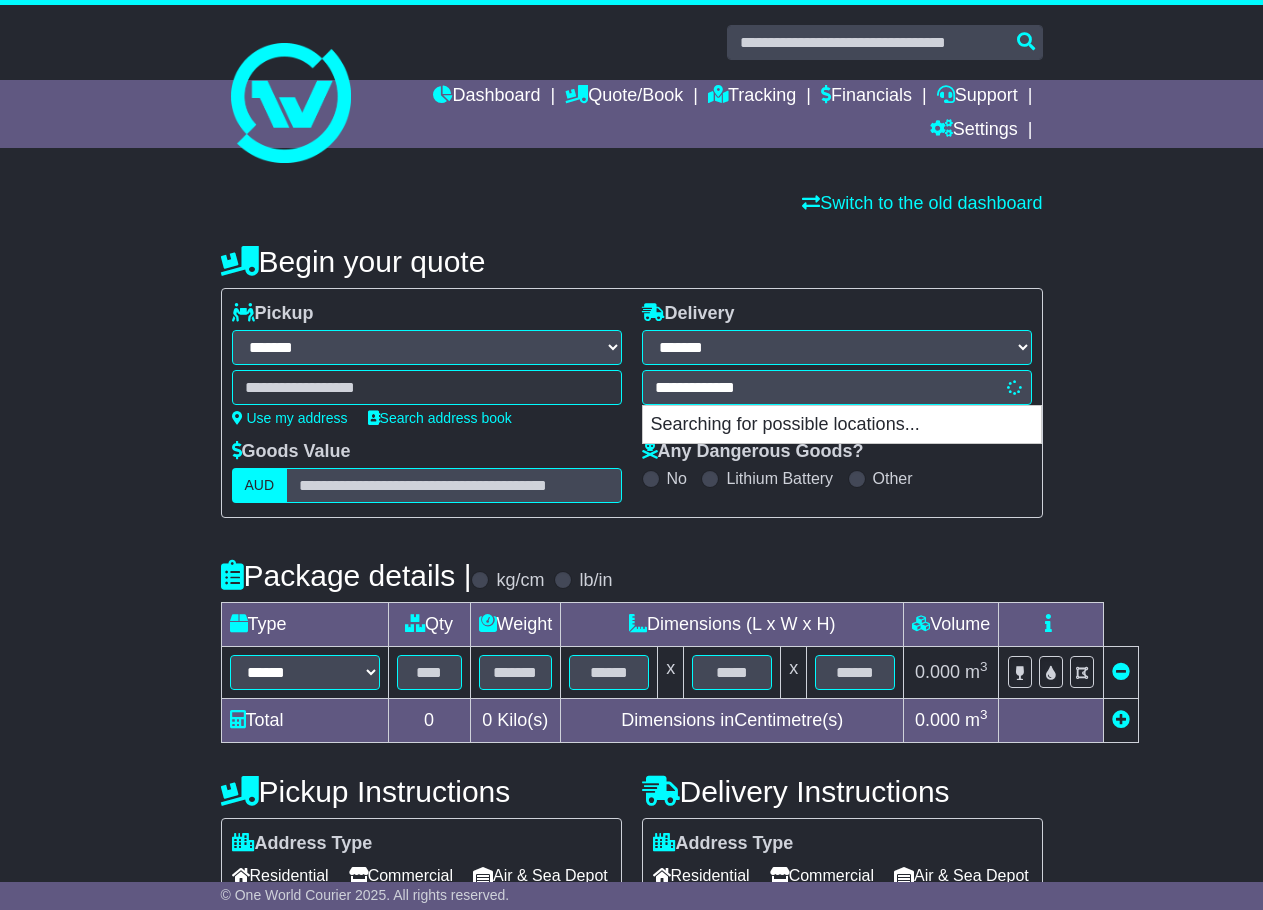 type on "**********" 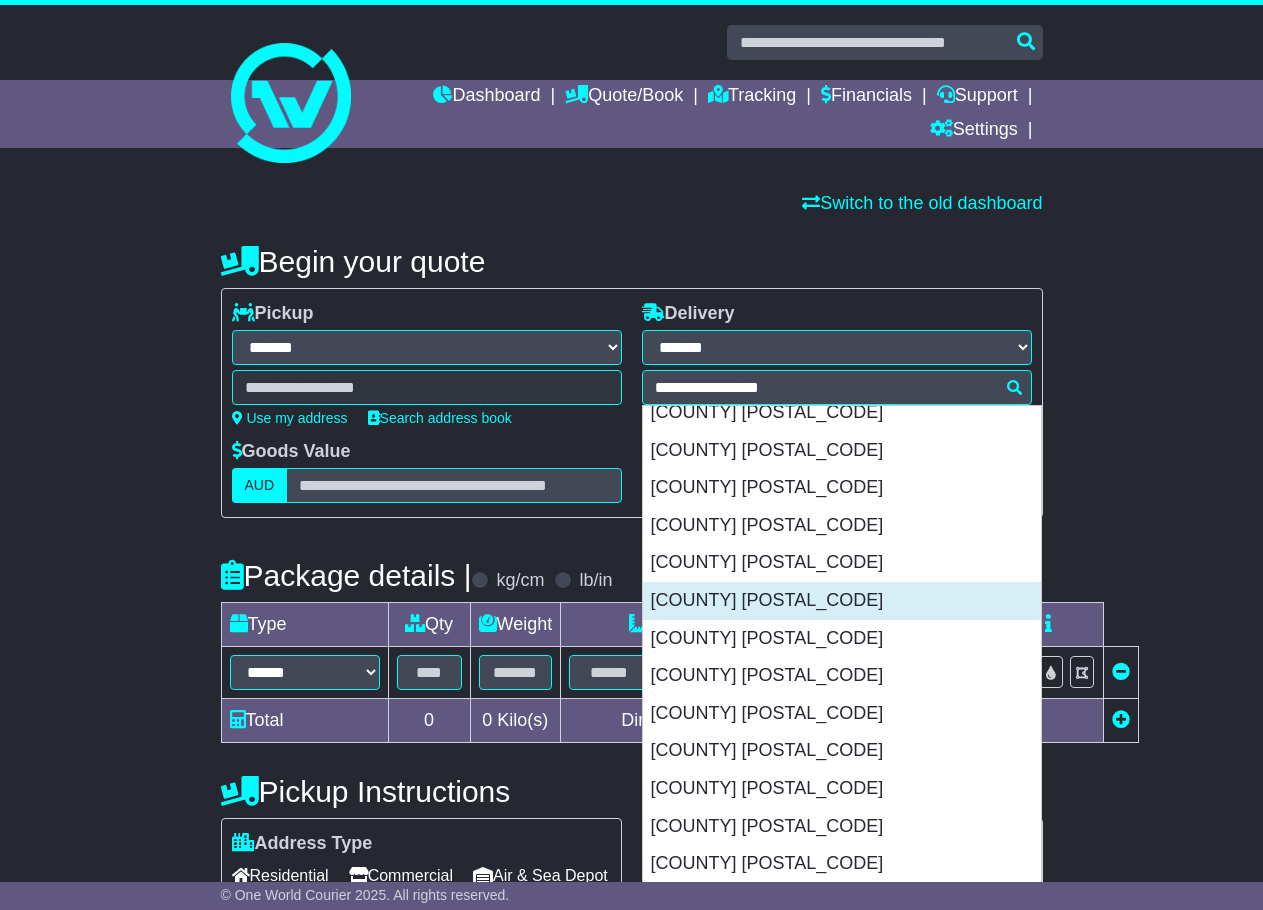 scroll, scrollTop: 893, scrollLeft: 0, axis: vertical 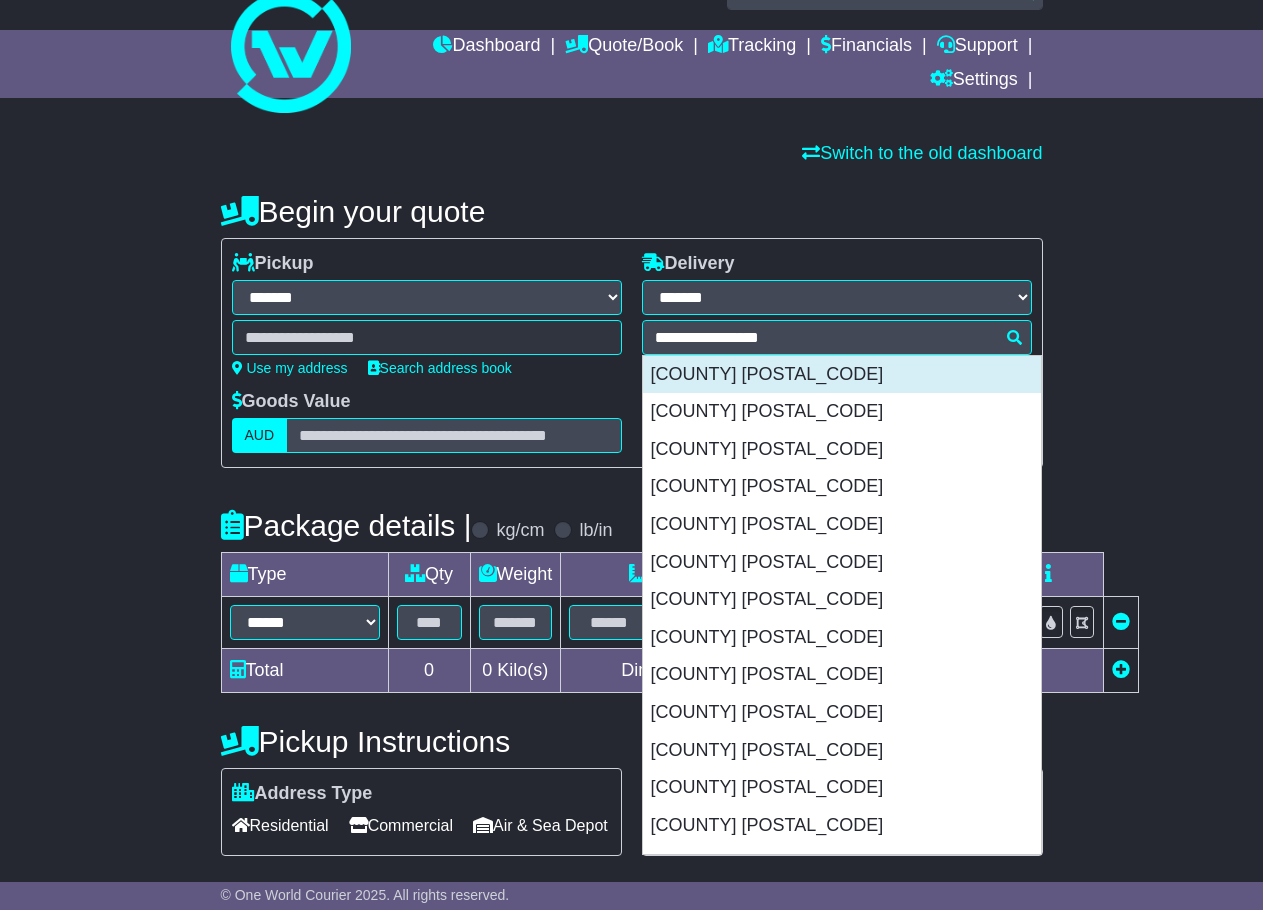 click on "ROCKY VIEW COUNTY [POSTAL_CODE]" at bounding box center [842, 375] 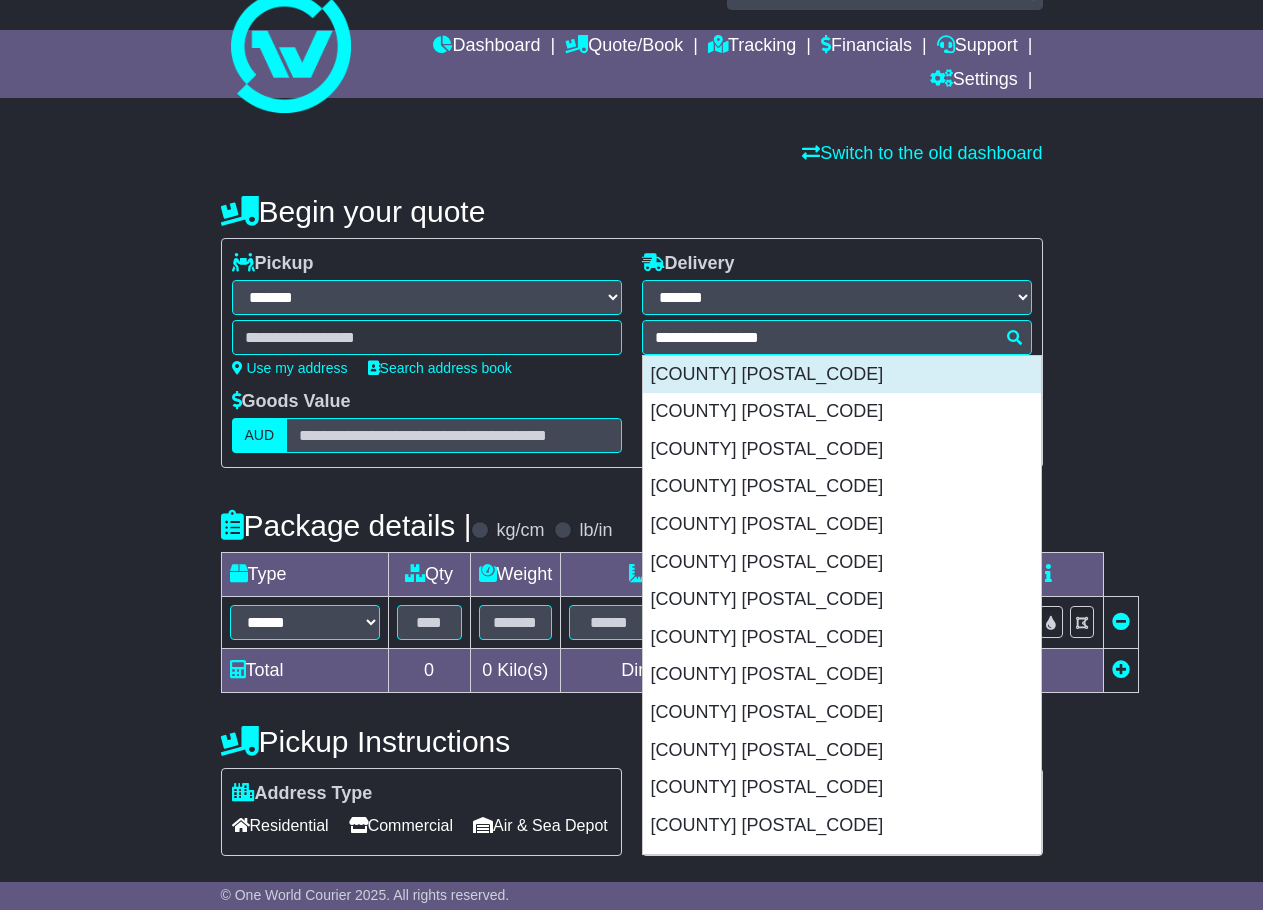 type on "**********" 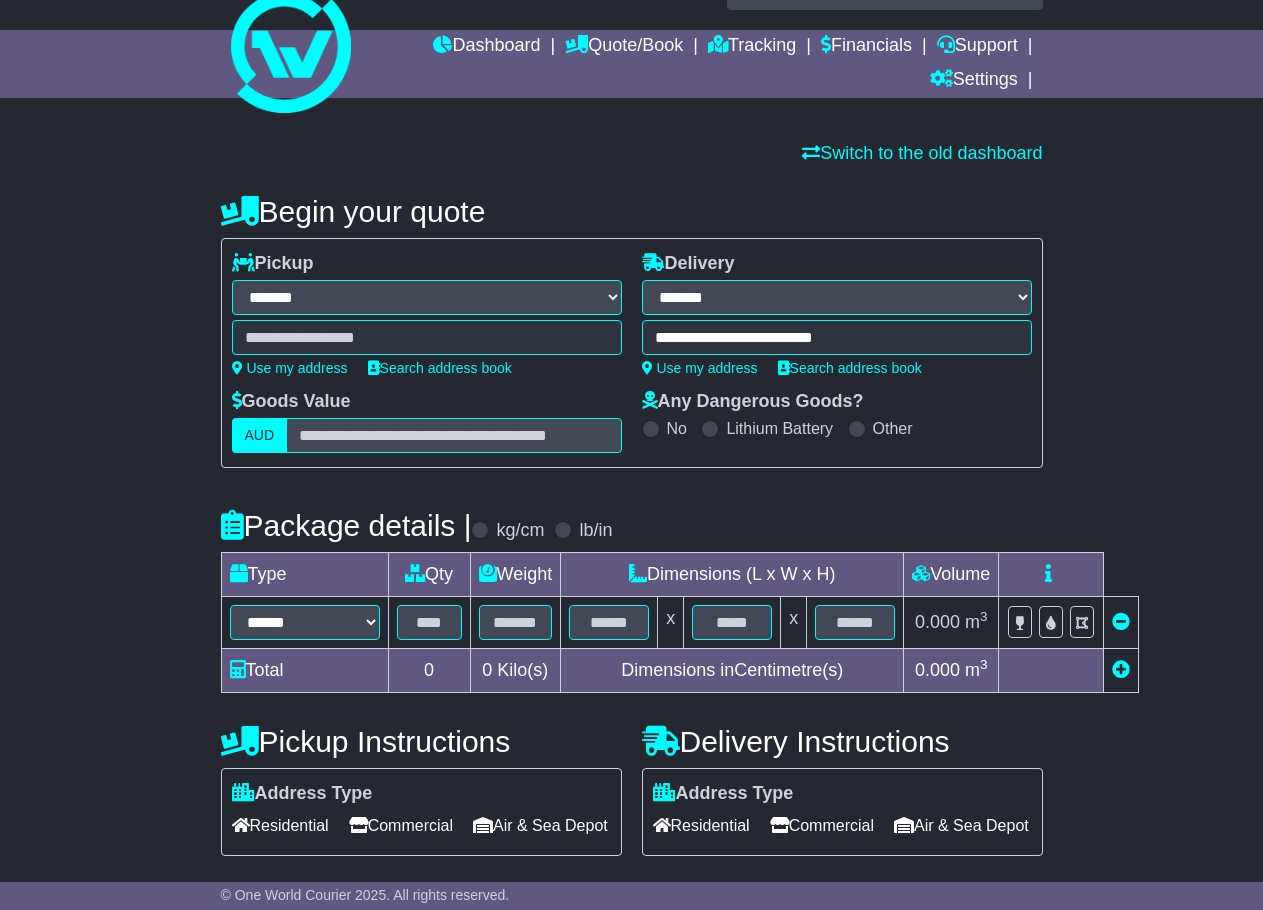 click on "**********" at bounding box center (631, 608) 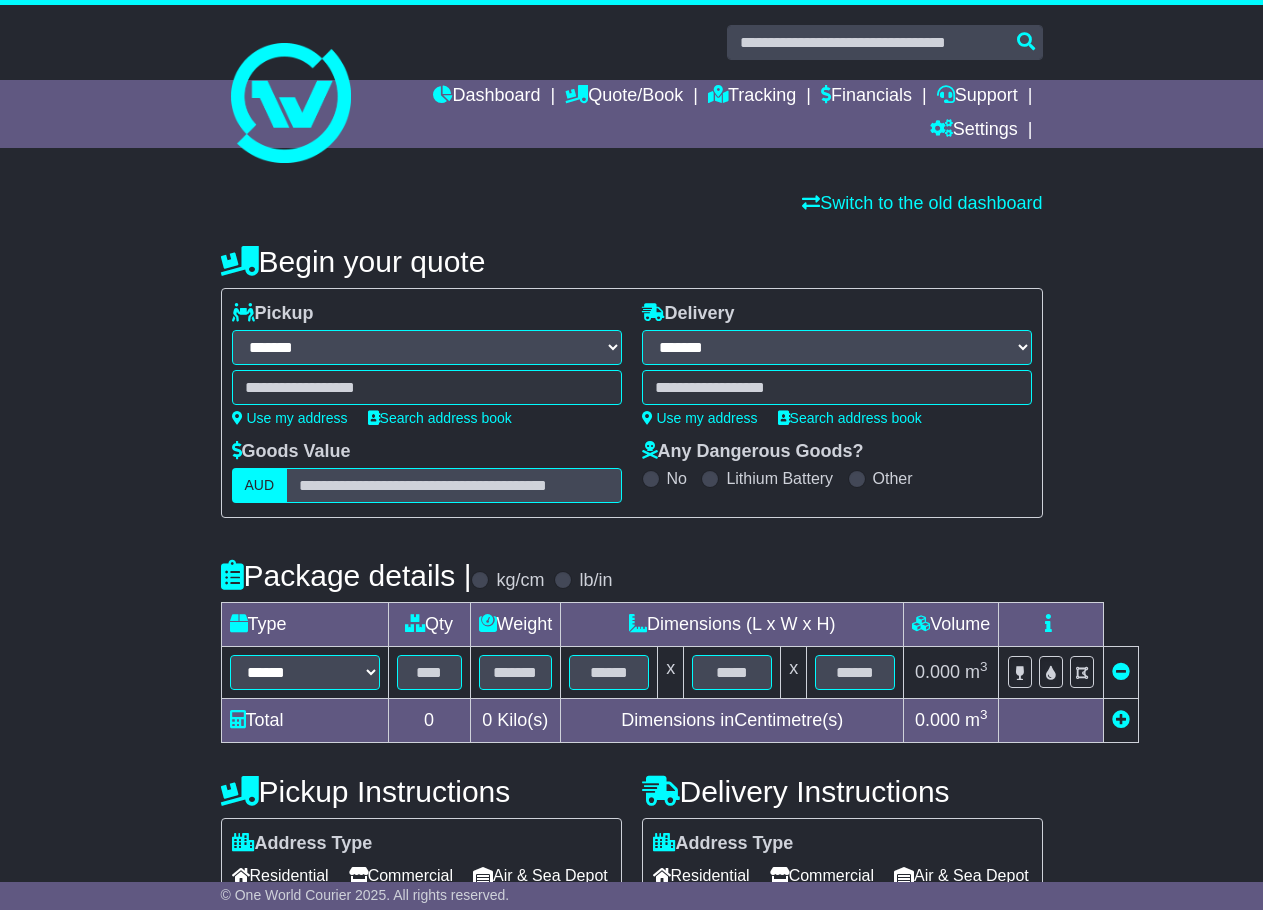 select on "**" 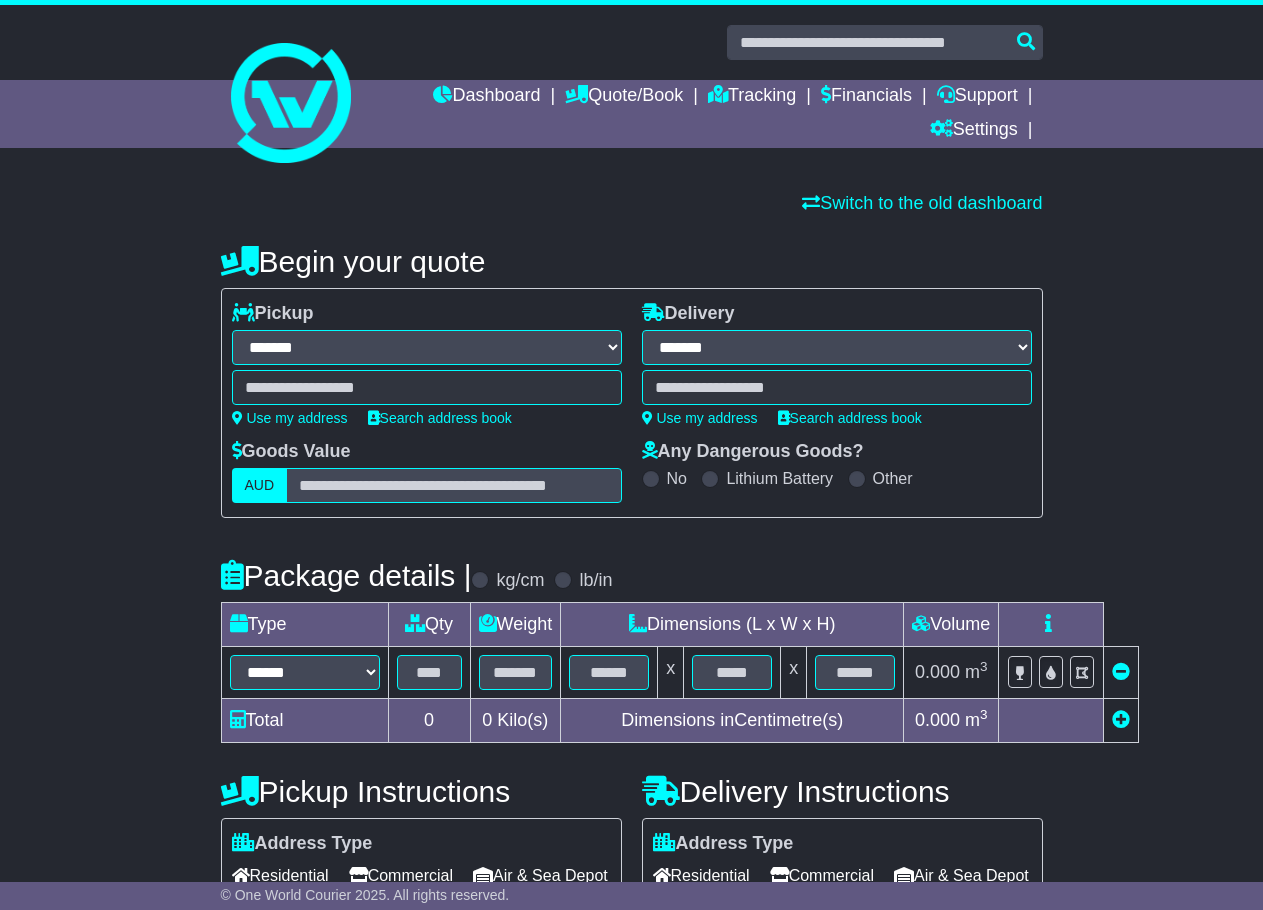 scroll, scrollTop: 0, scrollLeft: 0, axis: both 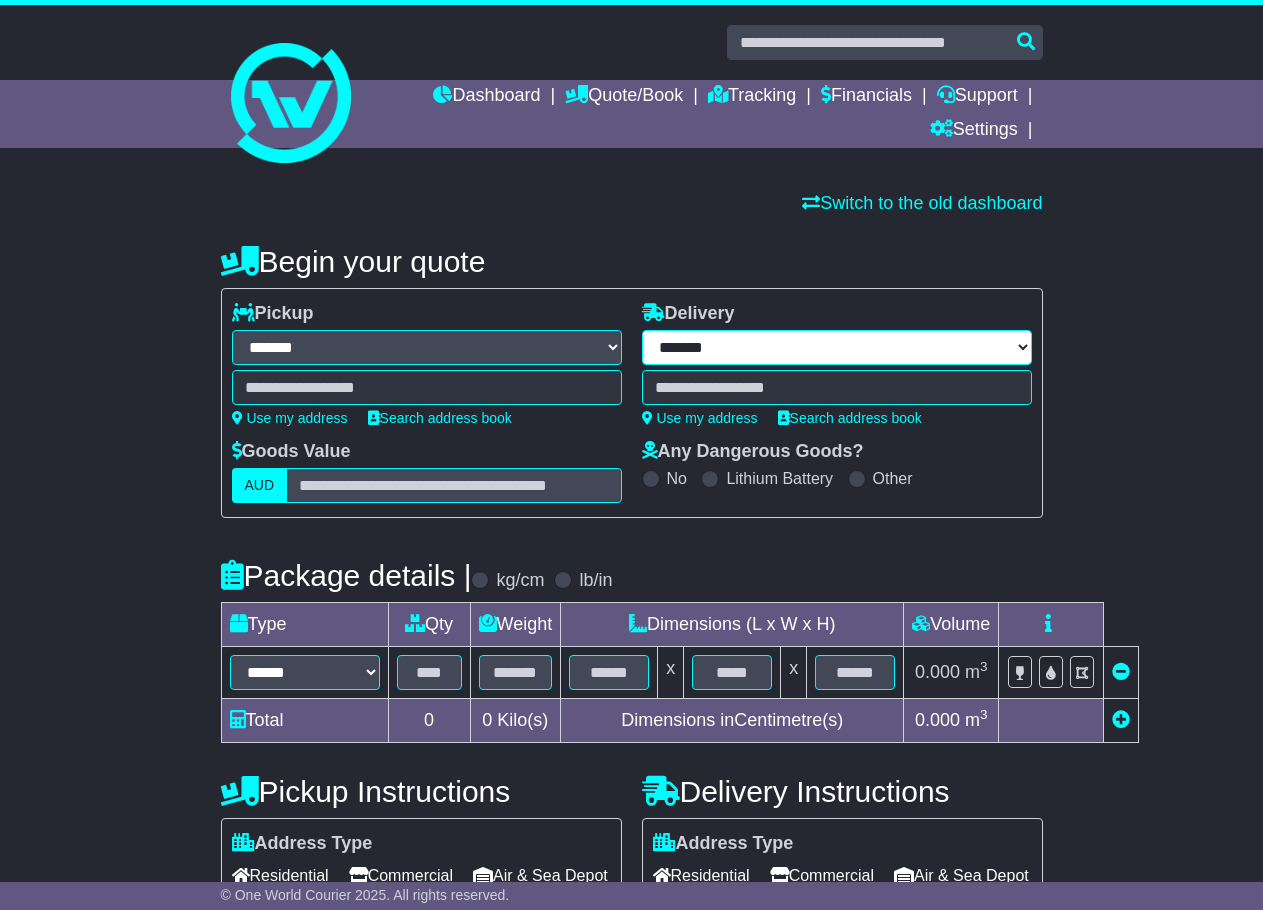 click on "**********" at bounding box center (837, 347) 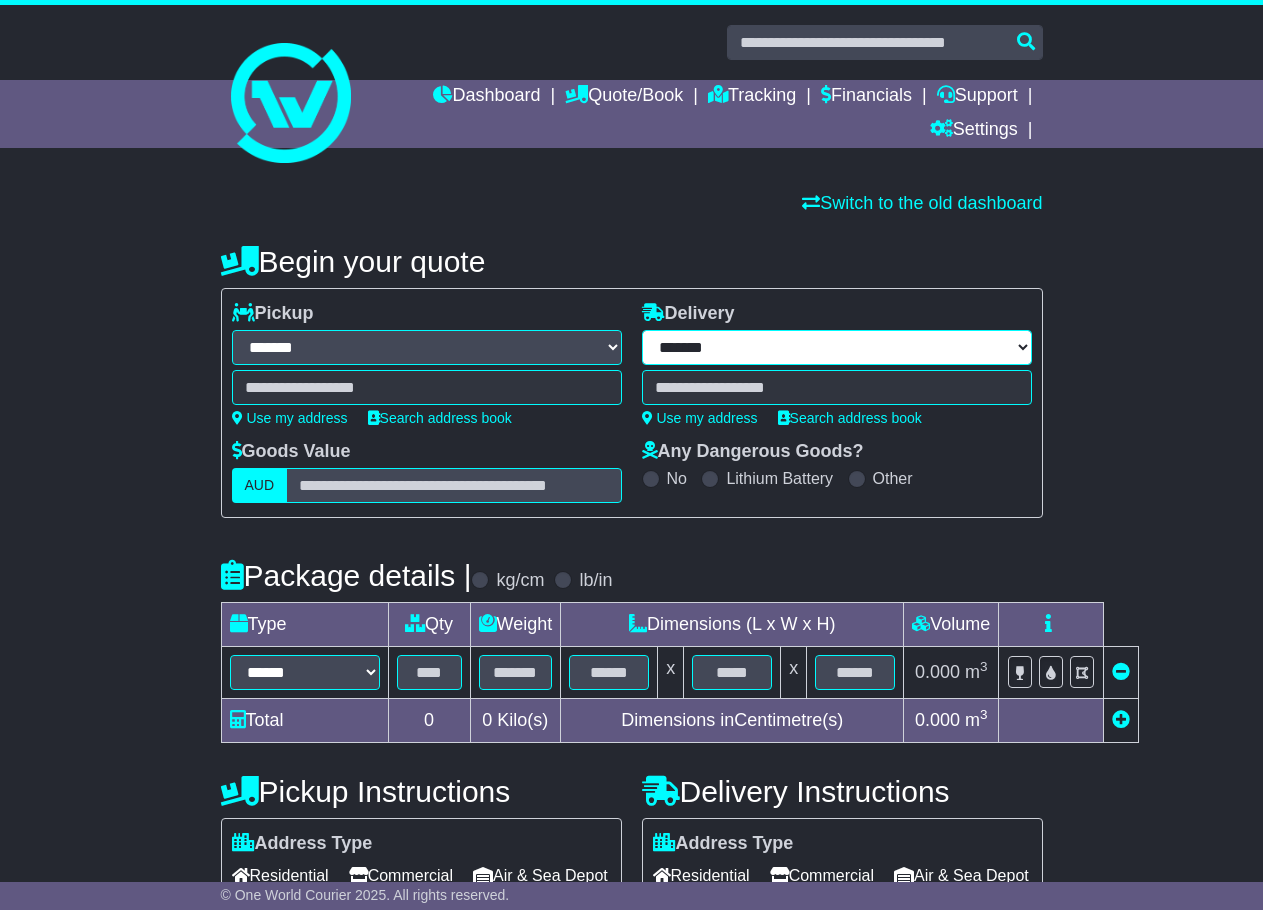 select on "**" 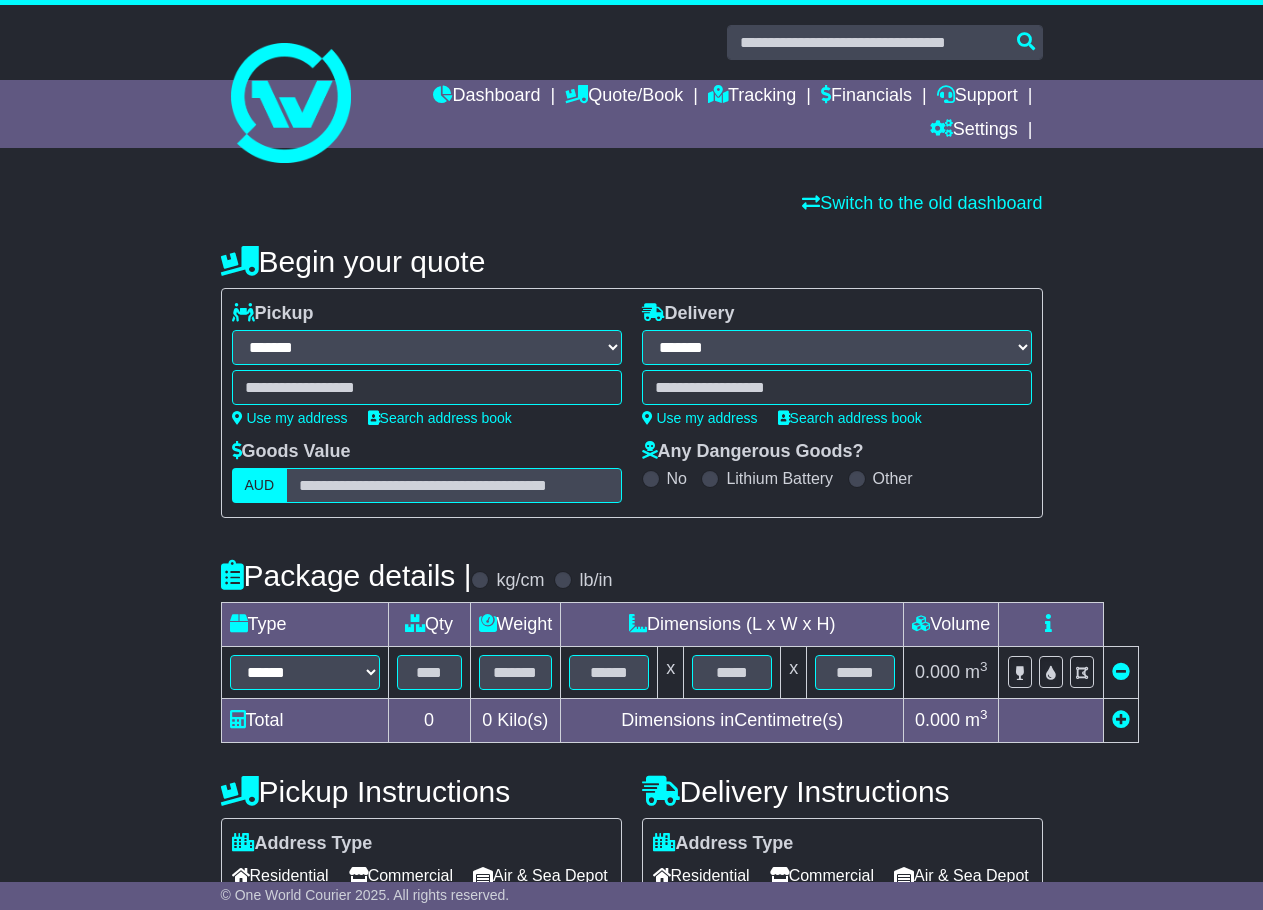 click on "**********" at bounding box center (837, 347) 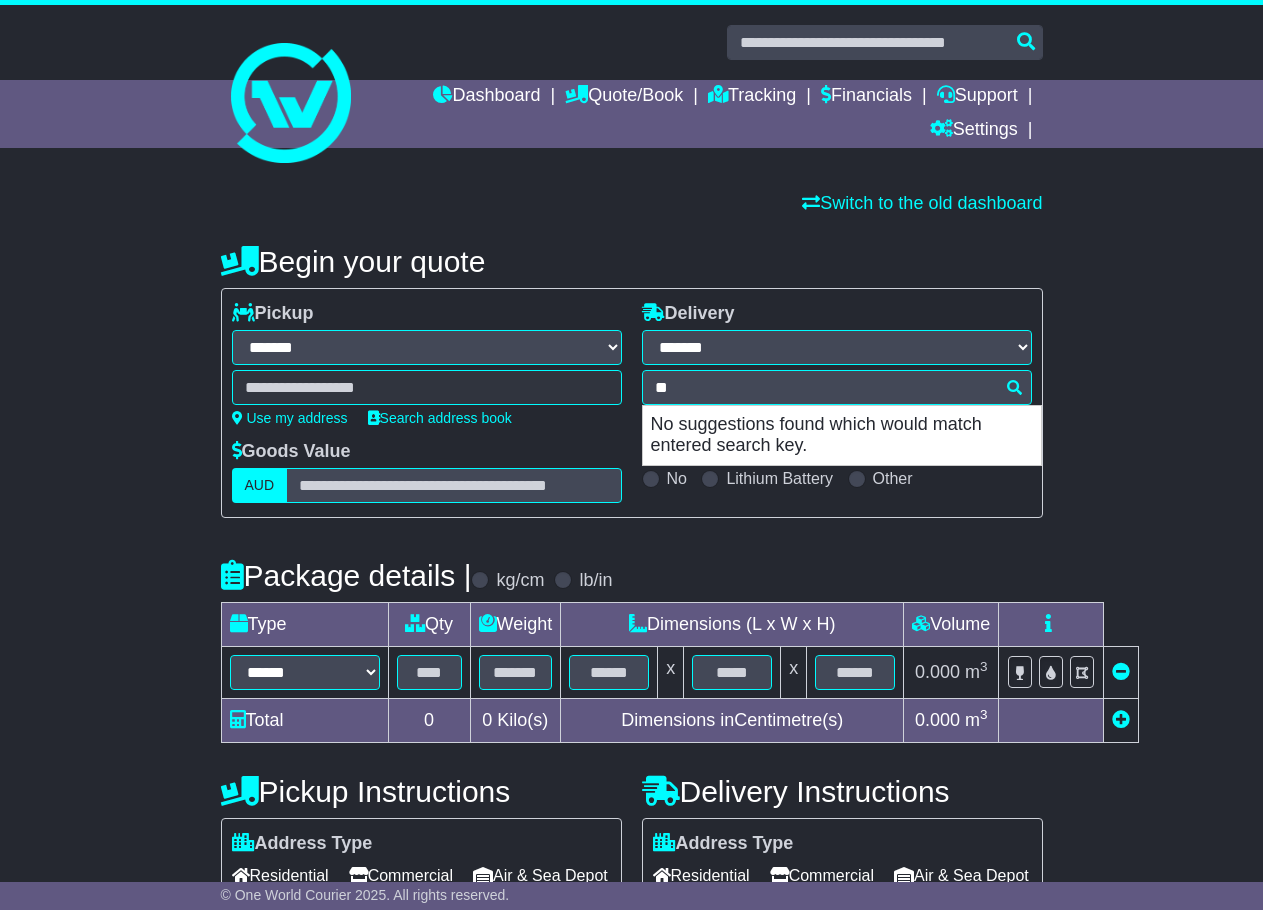 type on "*" 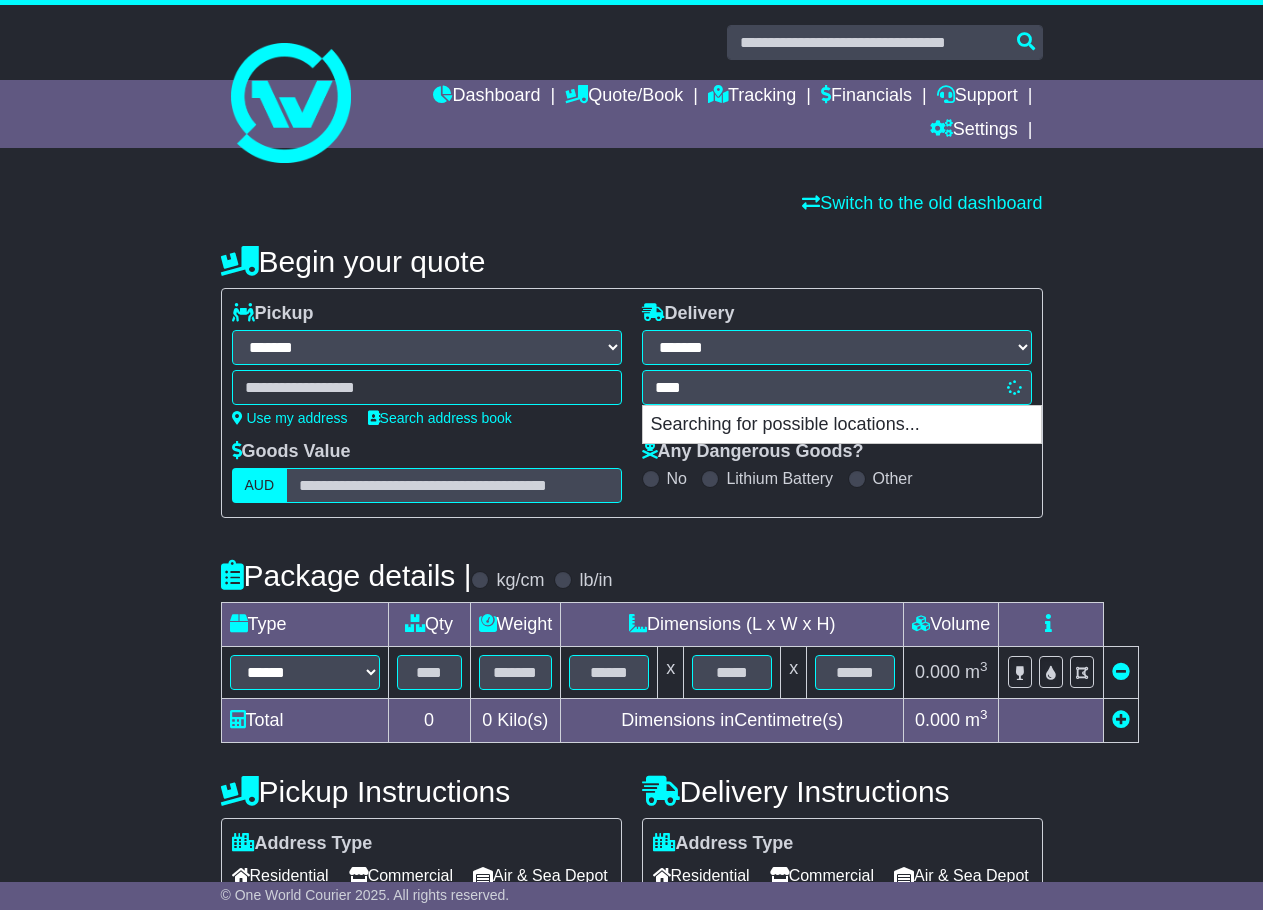 type on "*****" 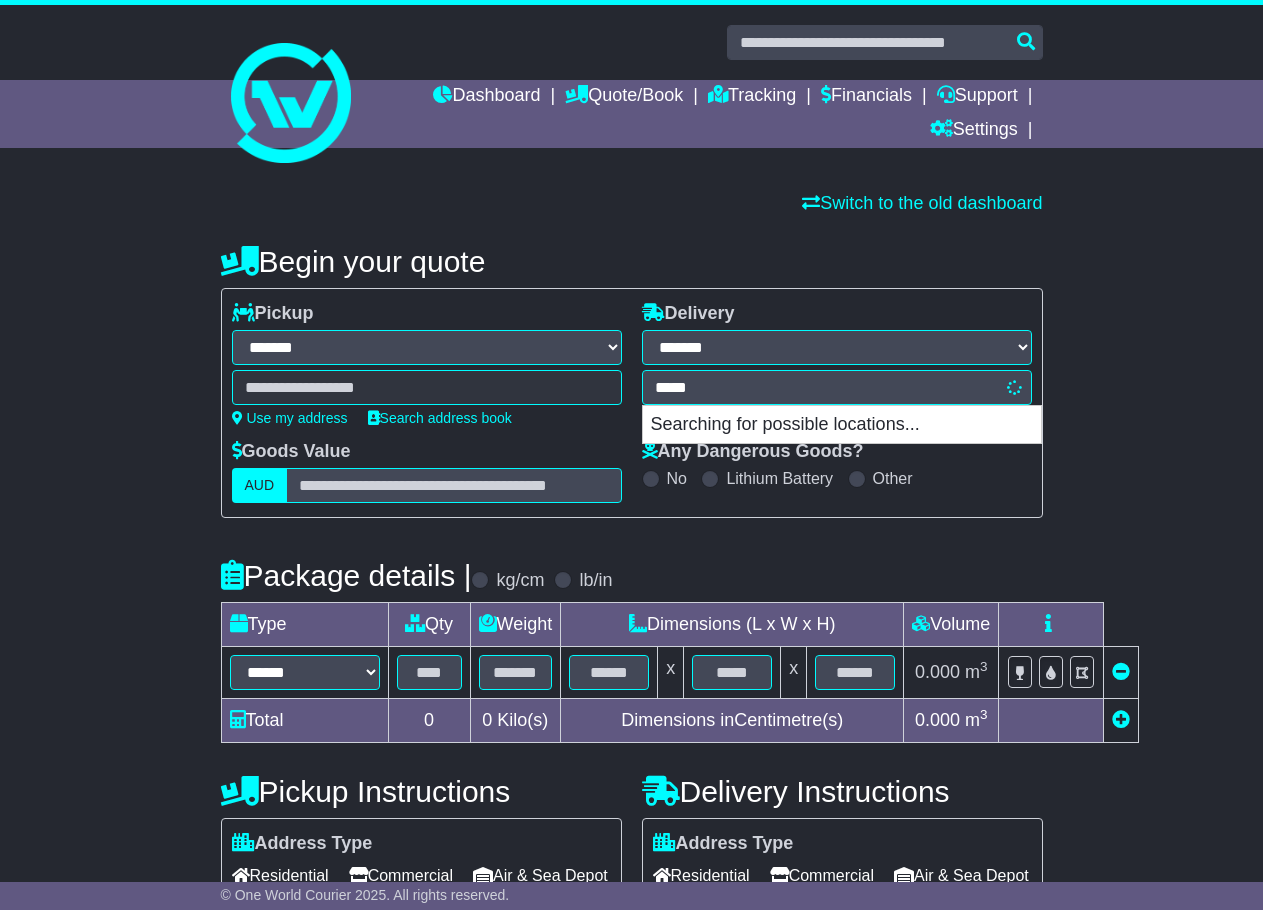 type on "**********" 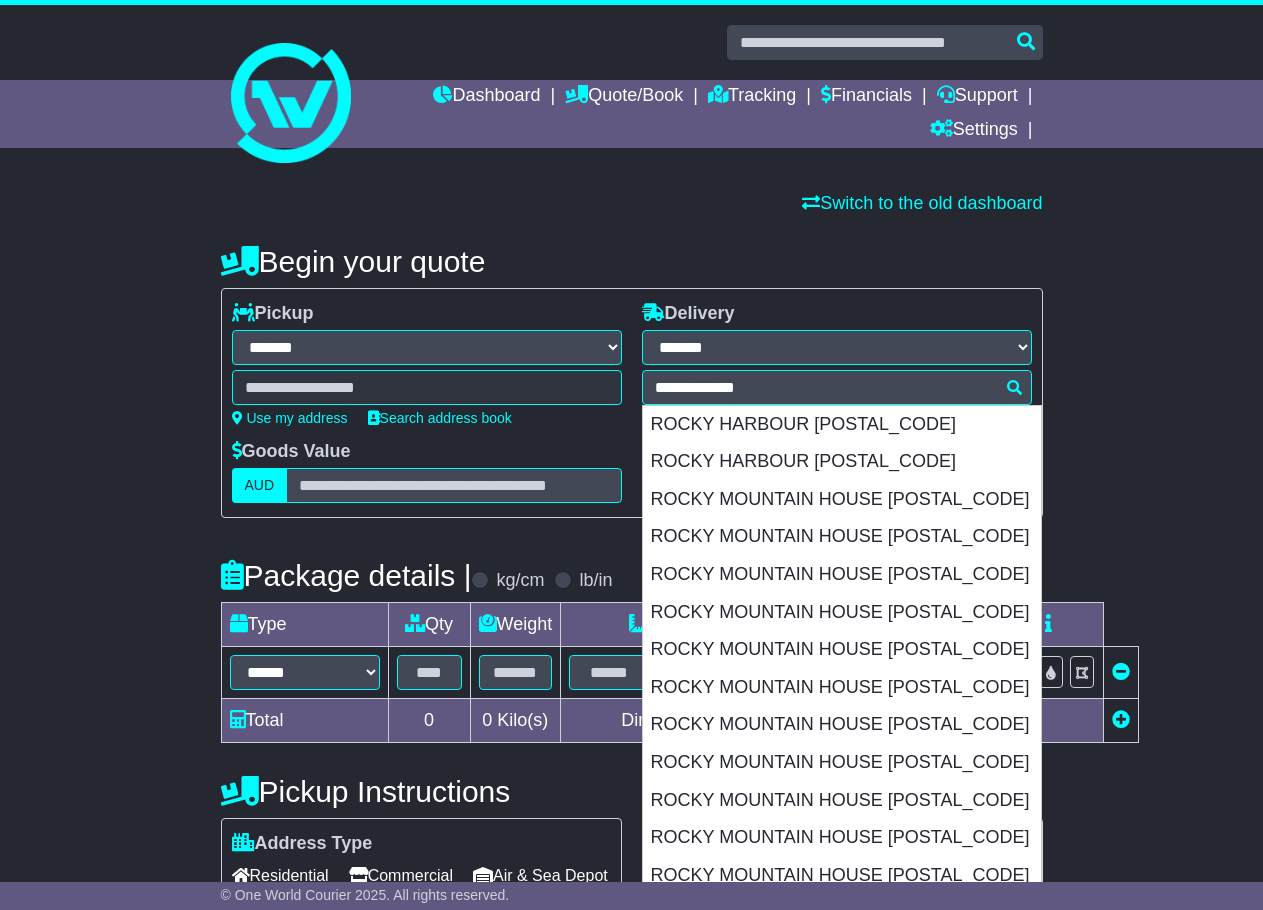 type 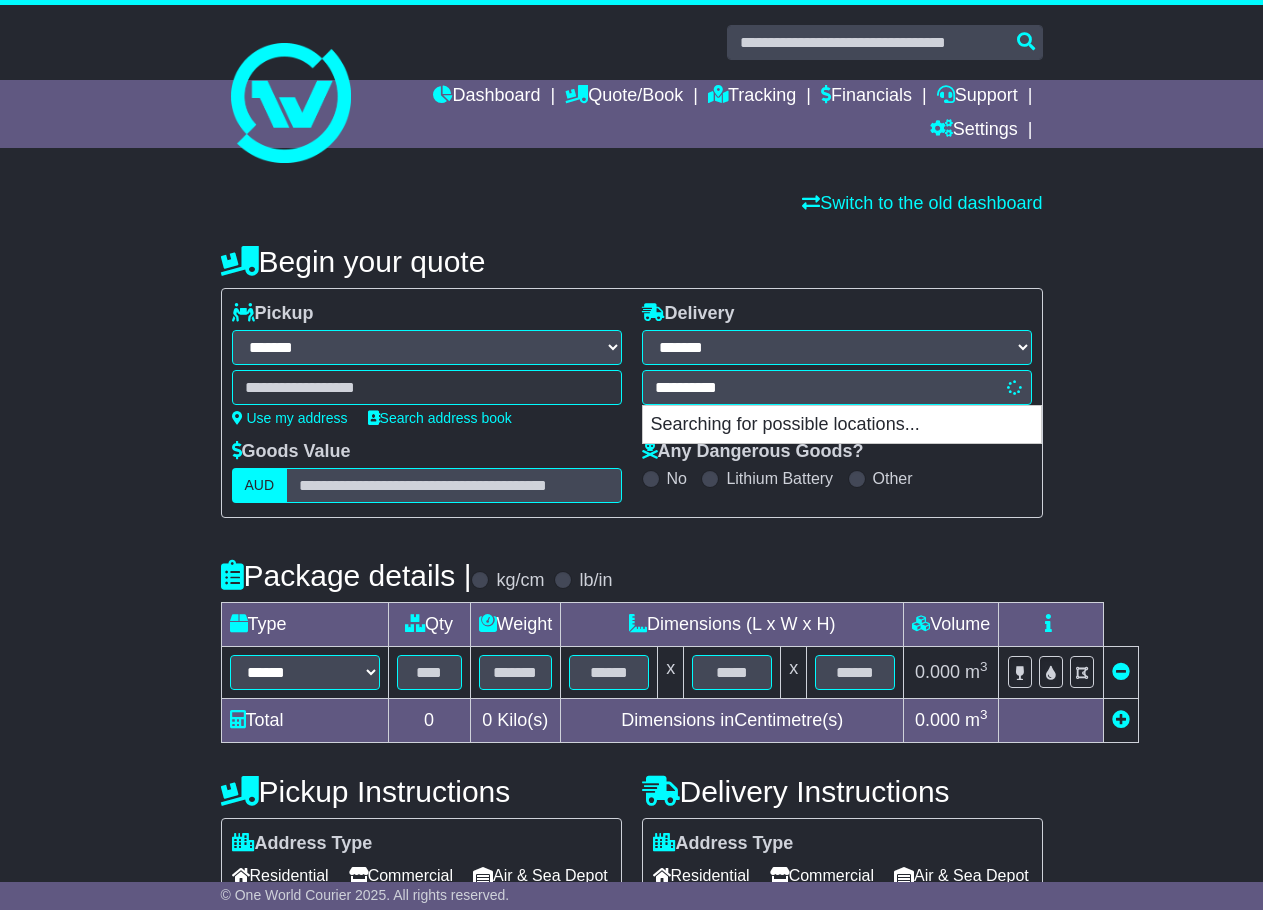 type on "**********" 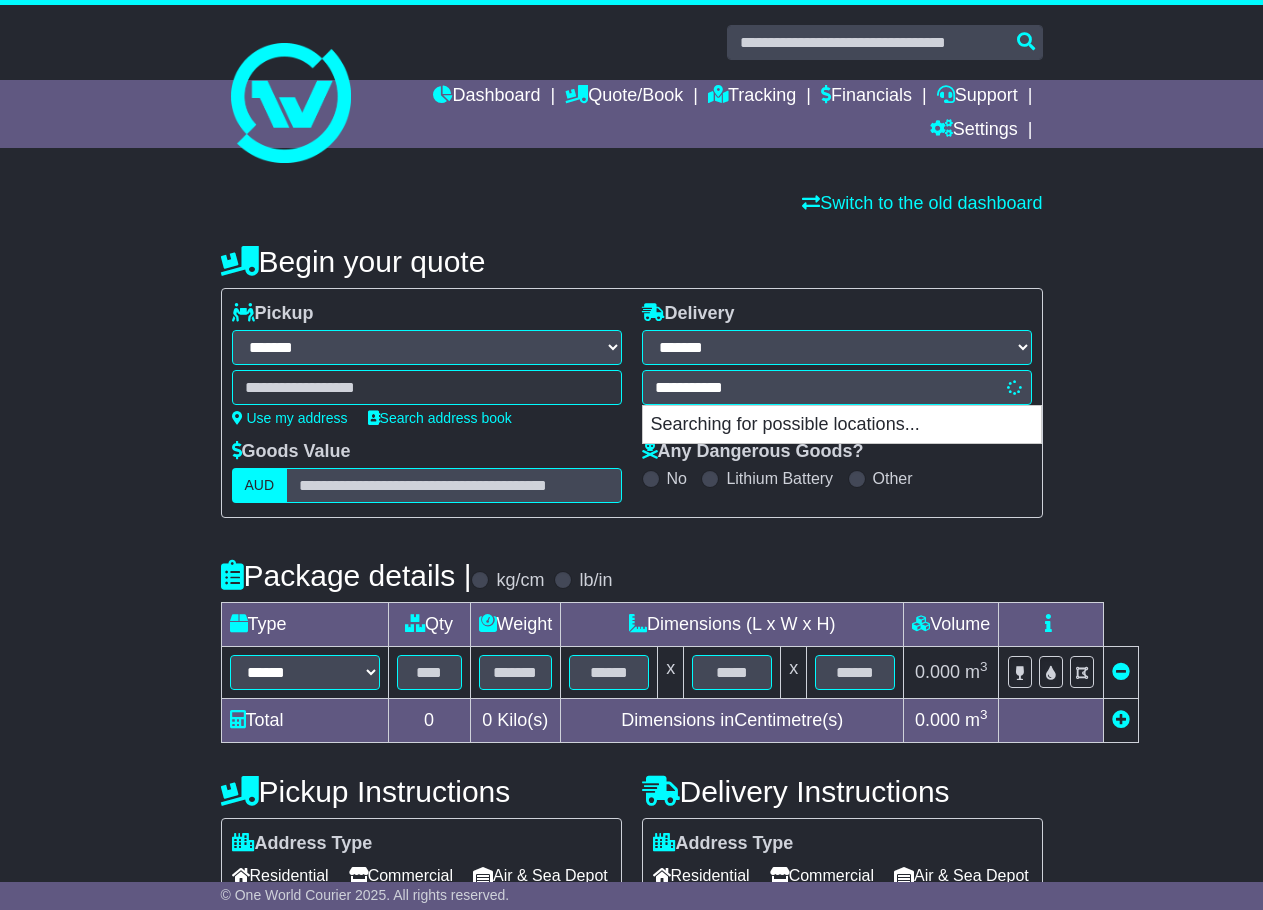 type on "**********" 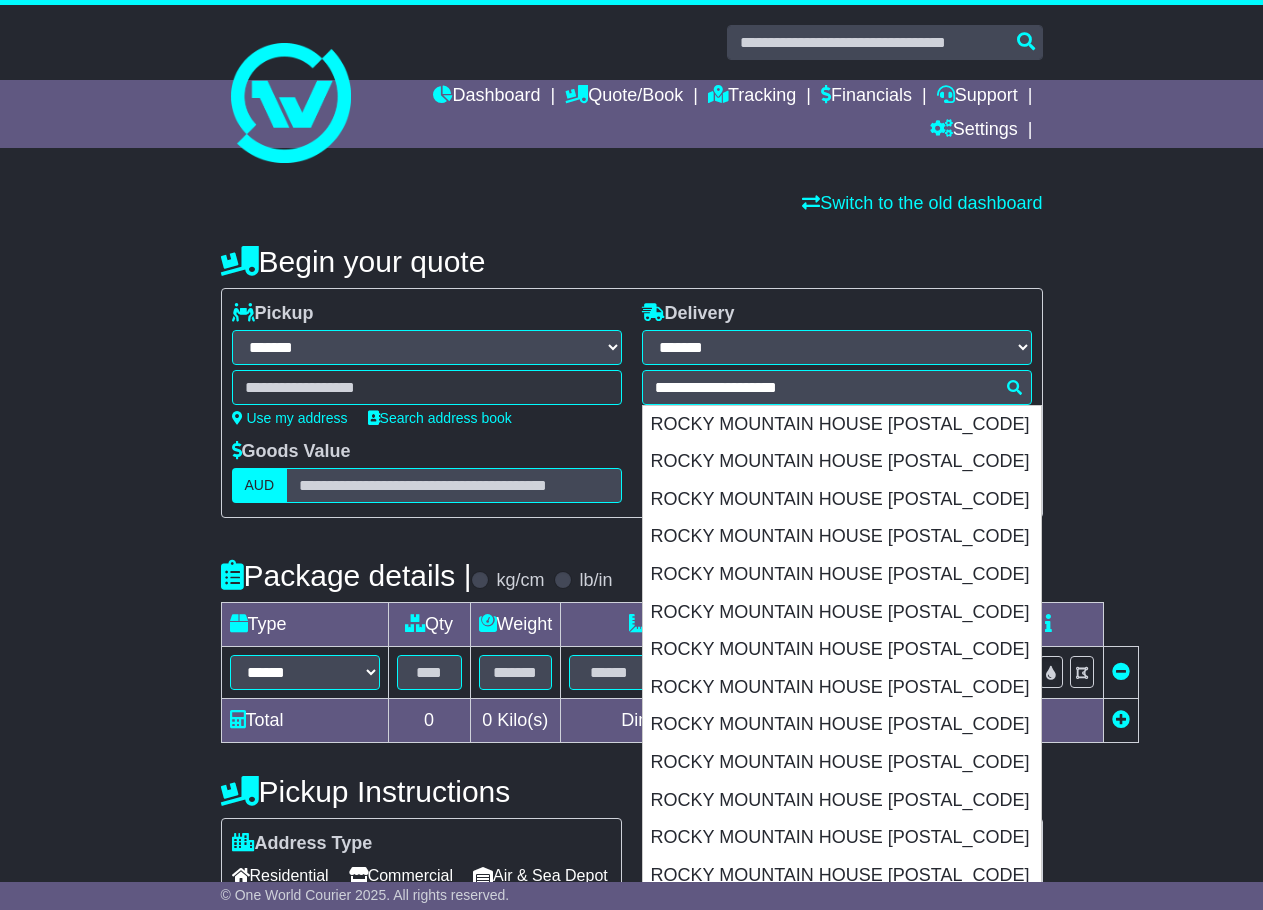 type 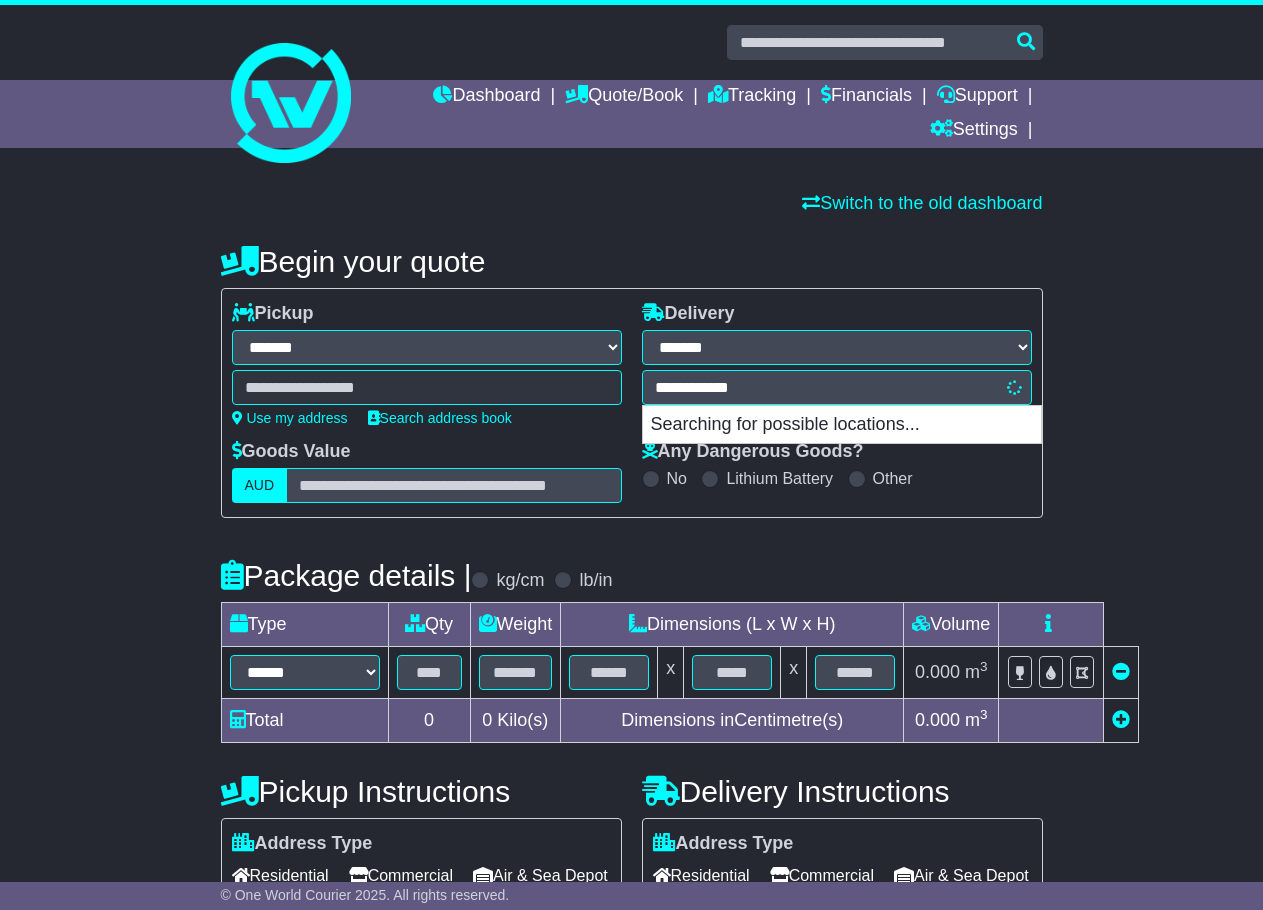 type on "**********" 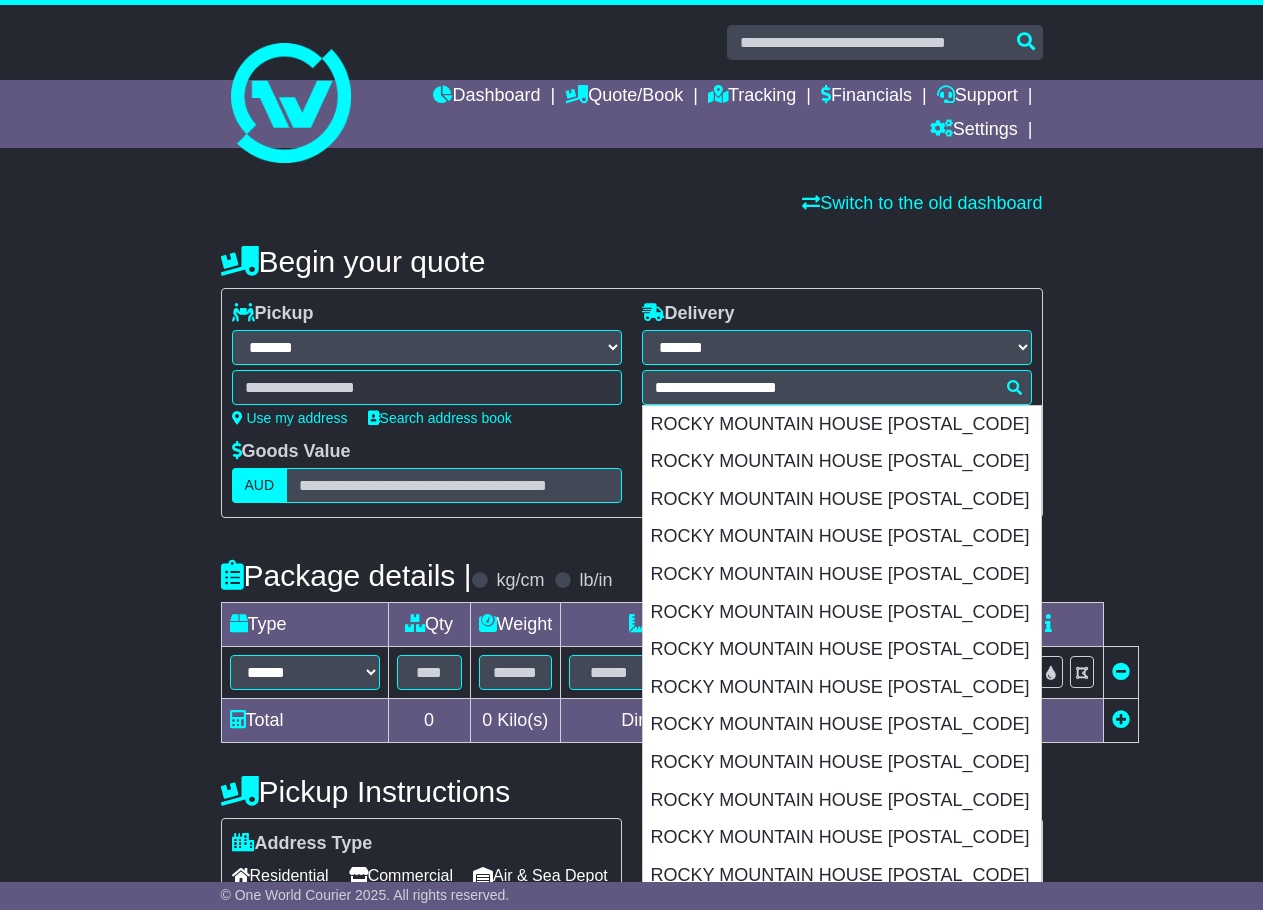 type 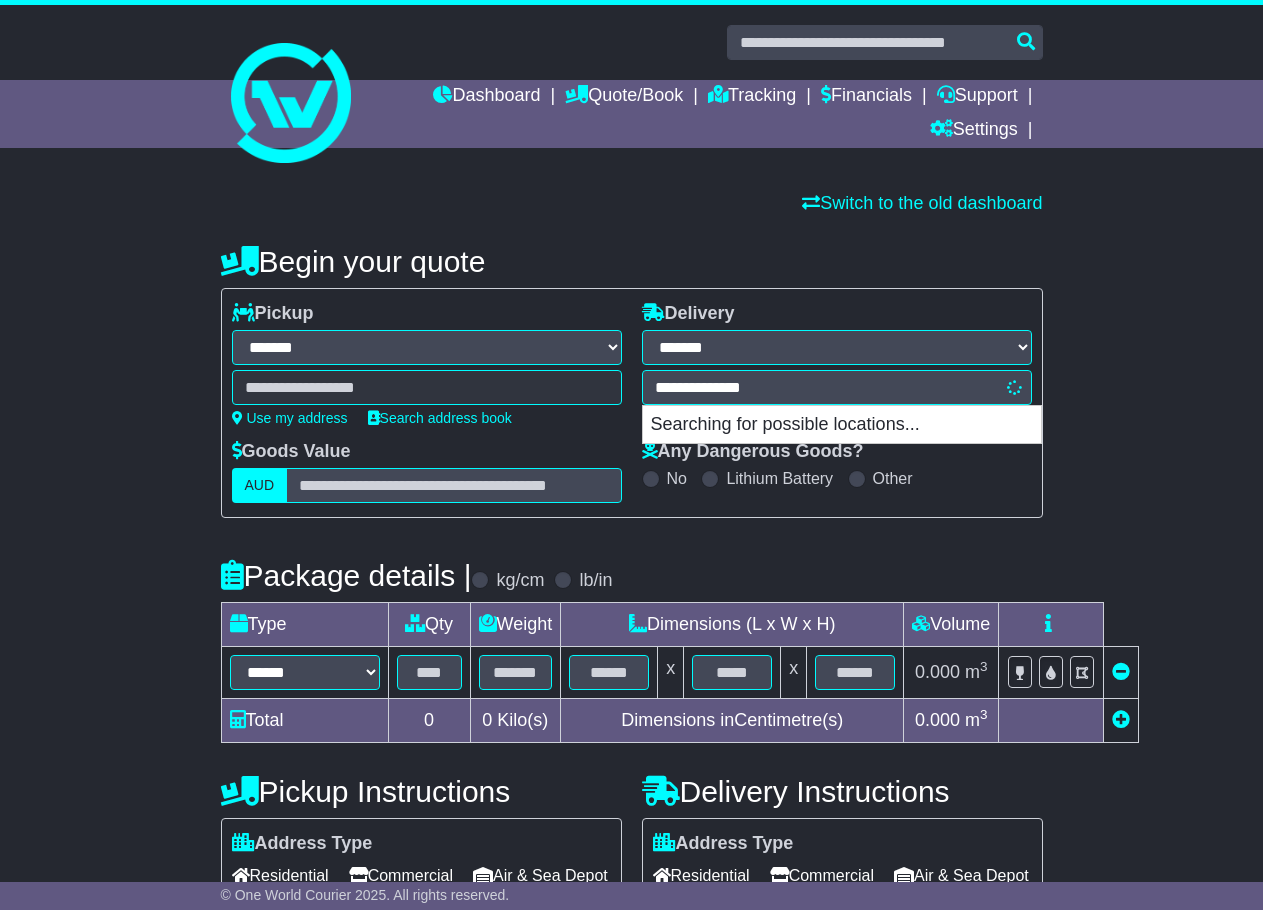type on "**********" 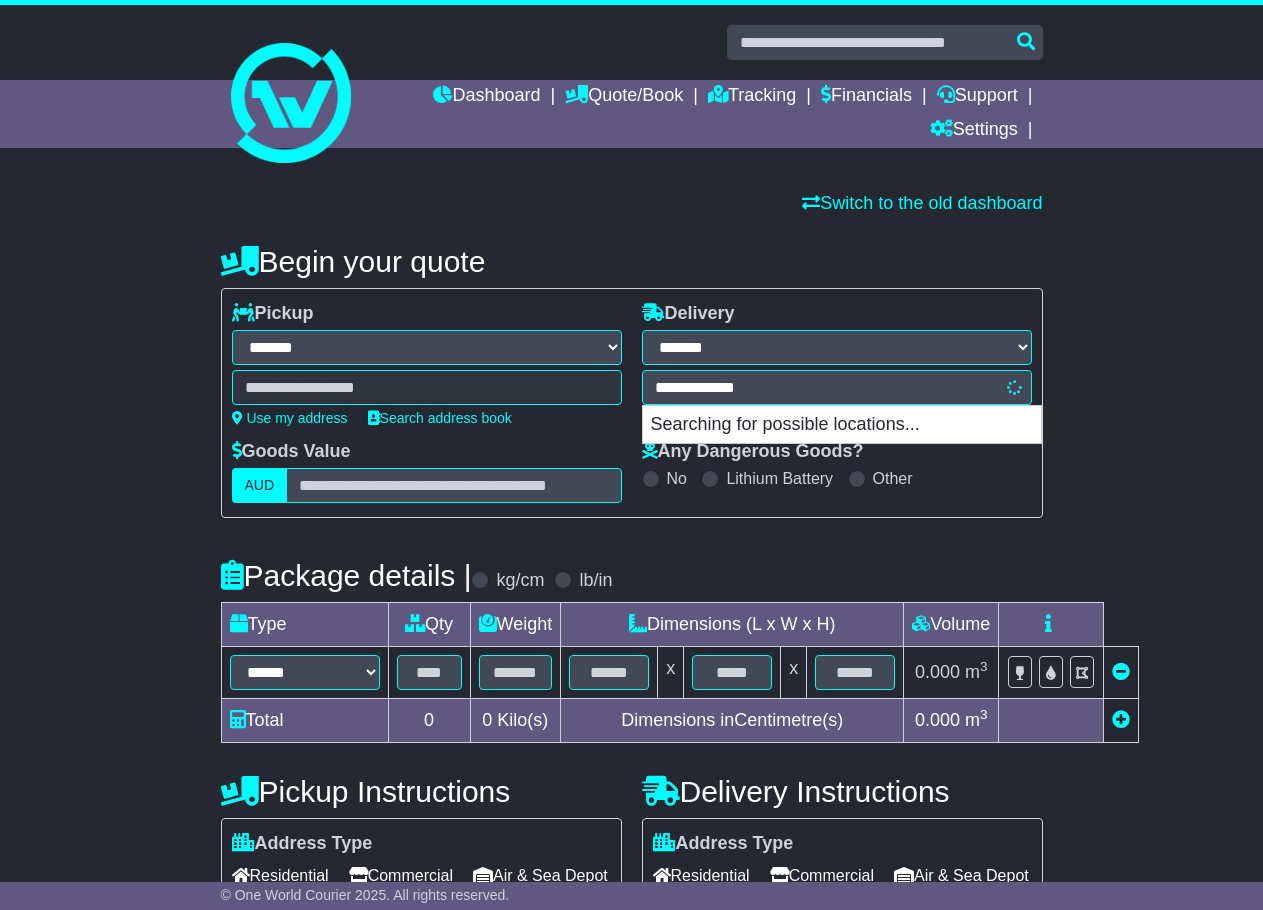 type on "**********" 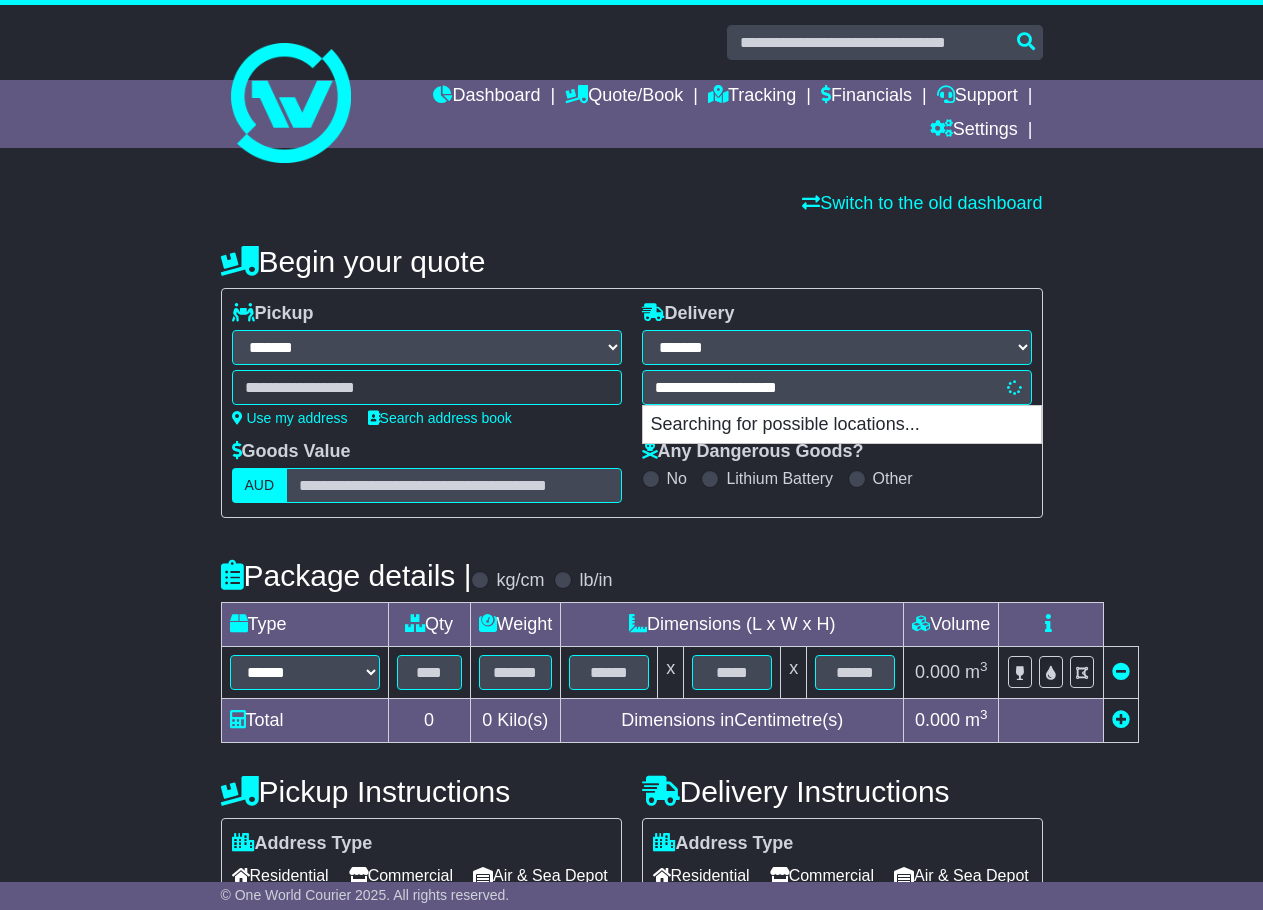type on "**********" 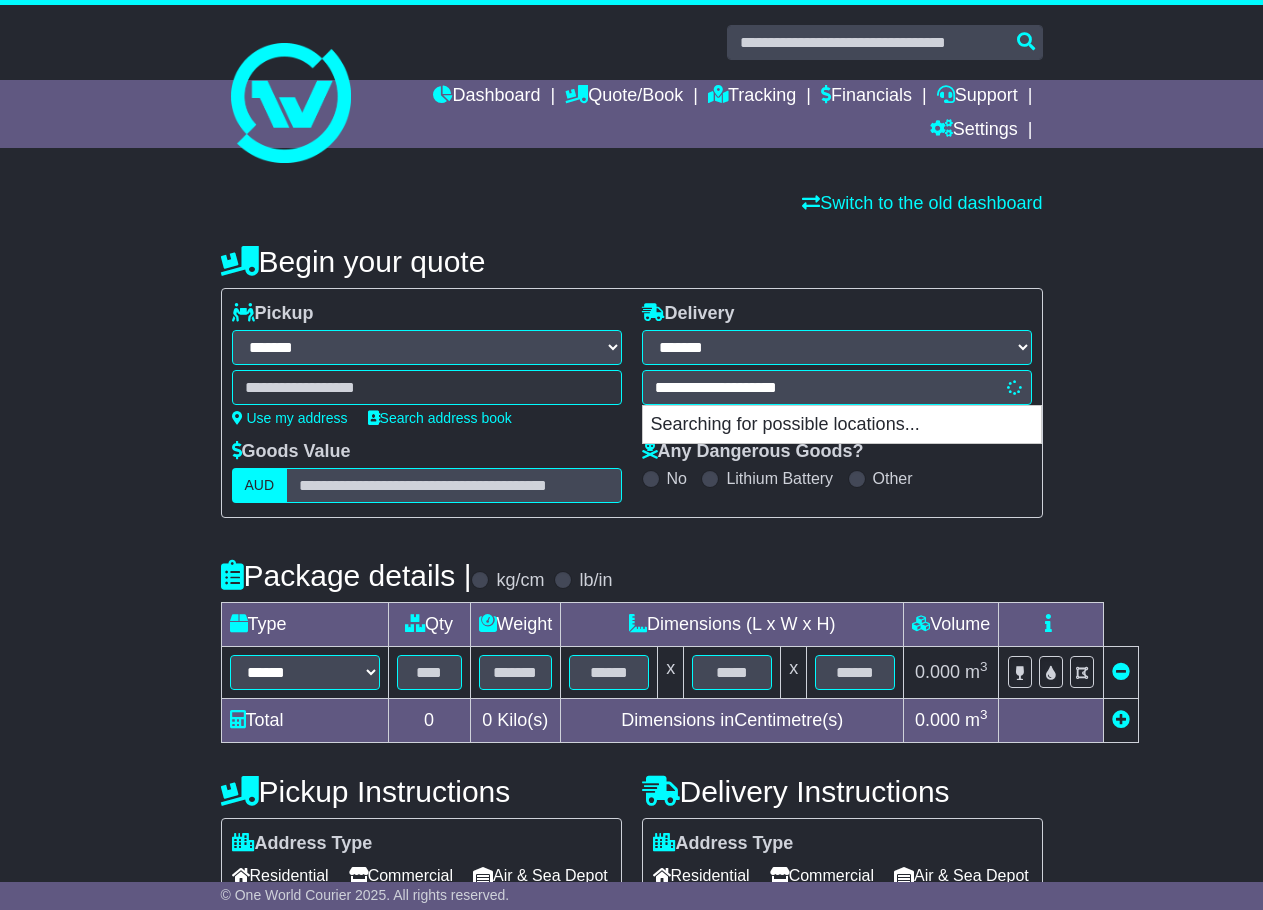 type 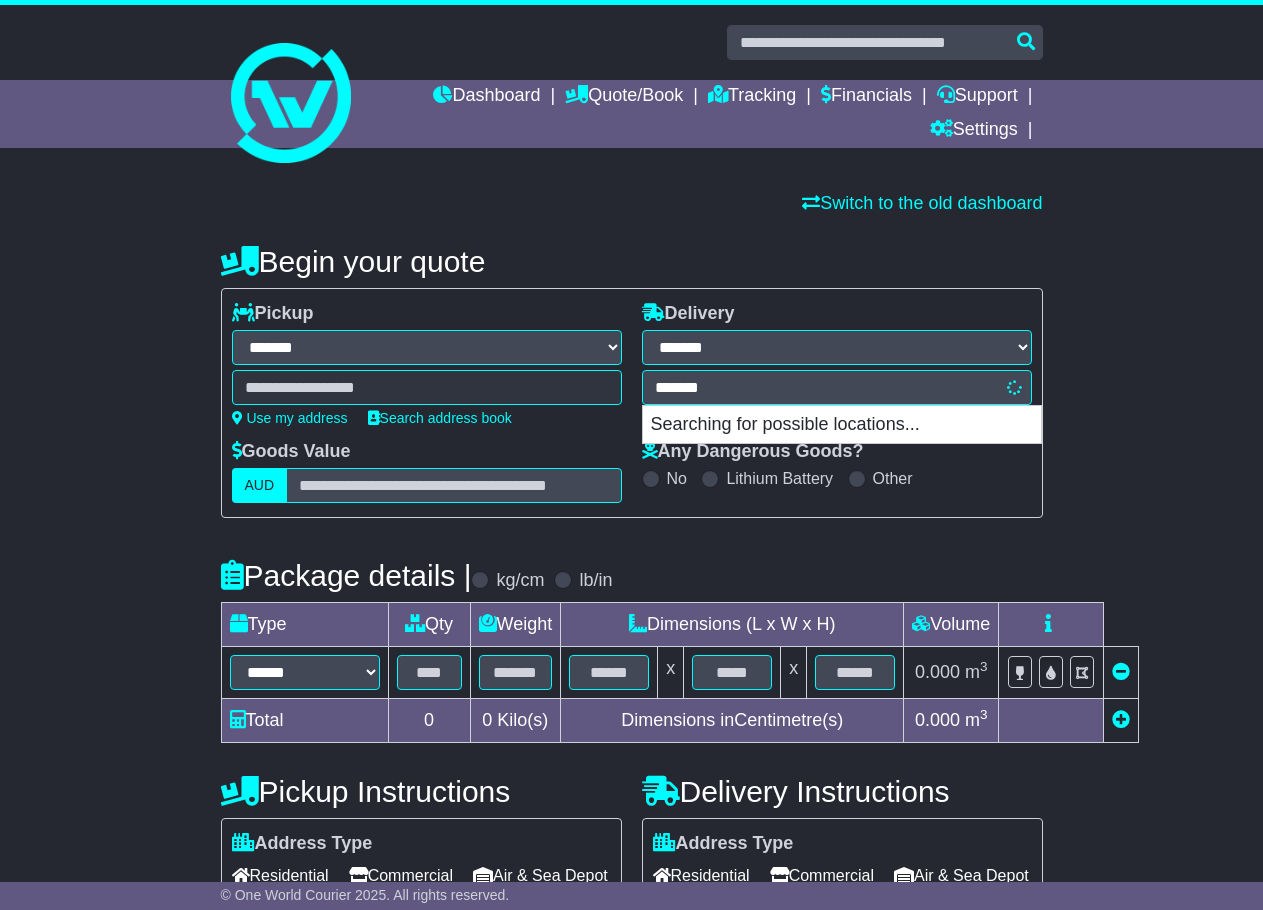 type on "*****" 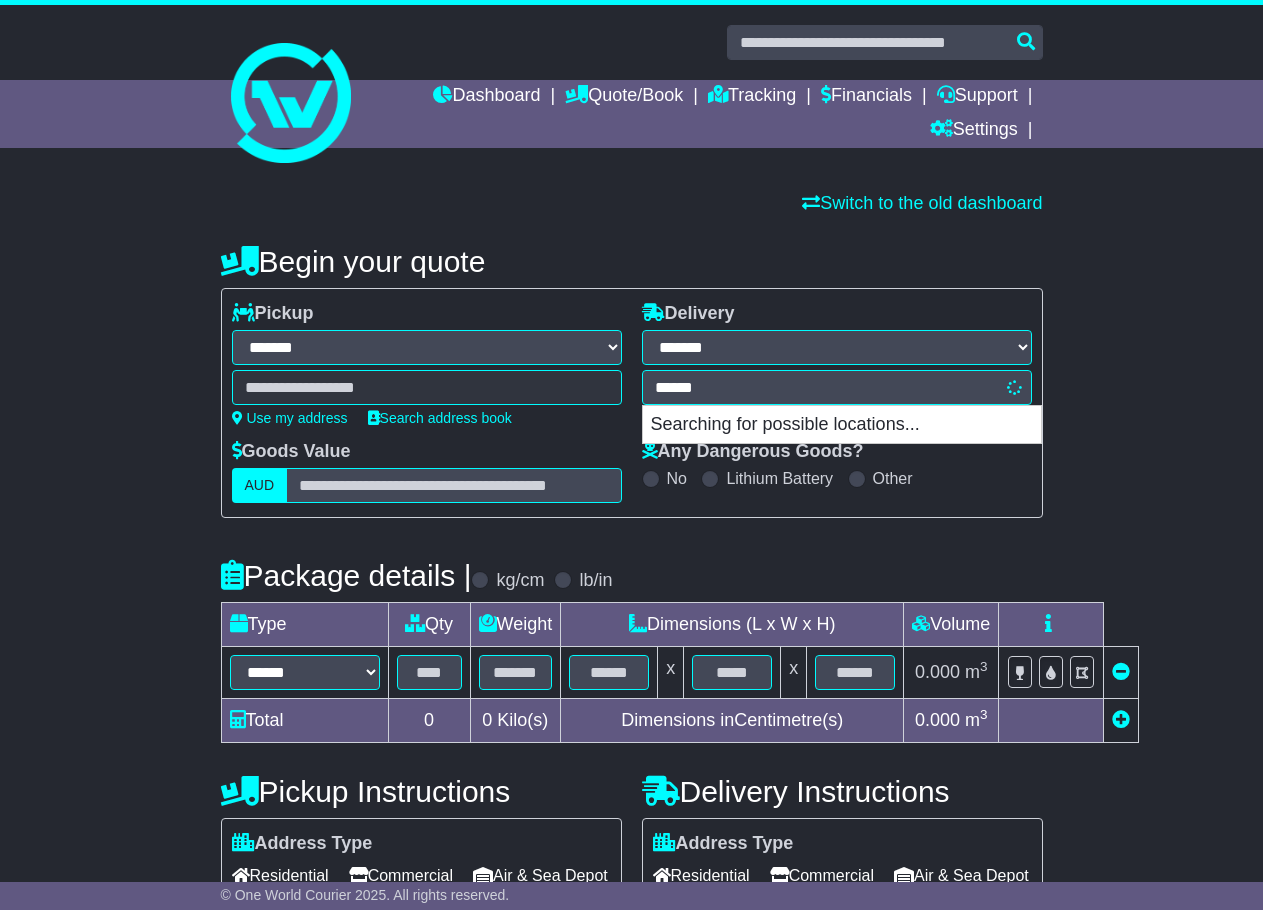 type on "**********" 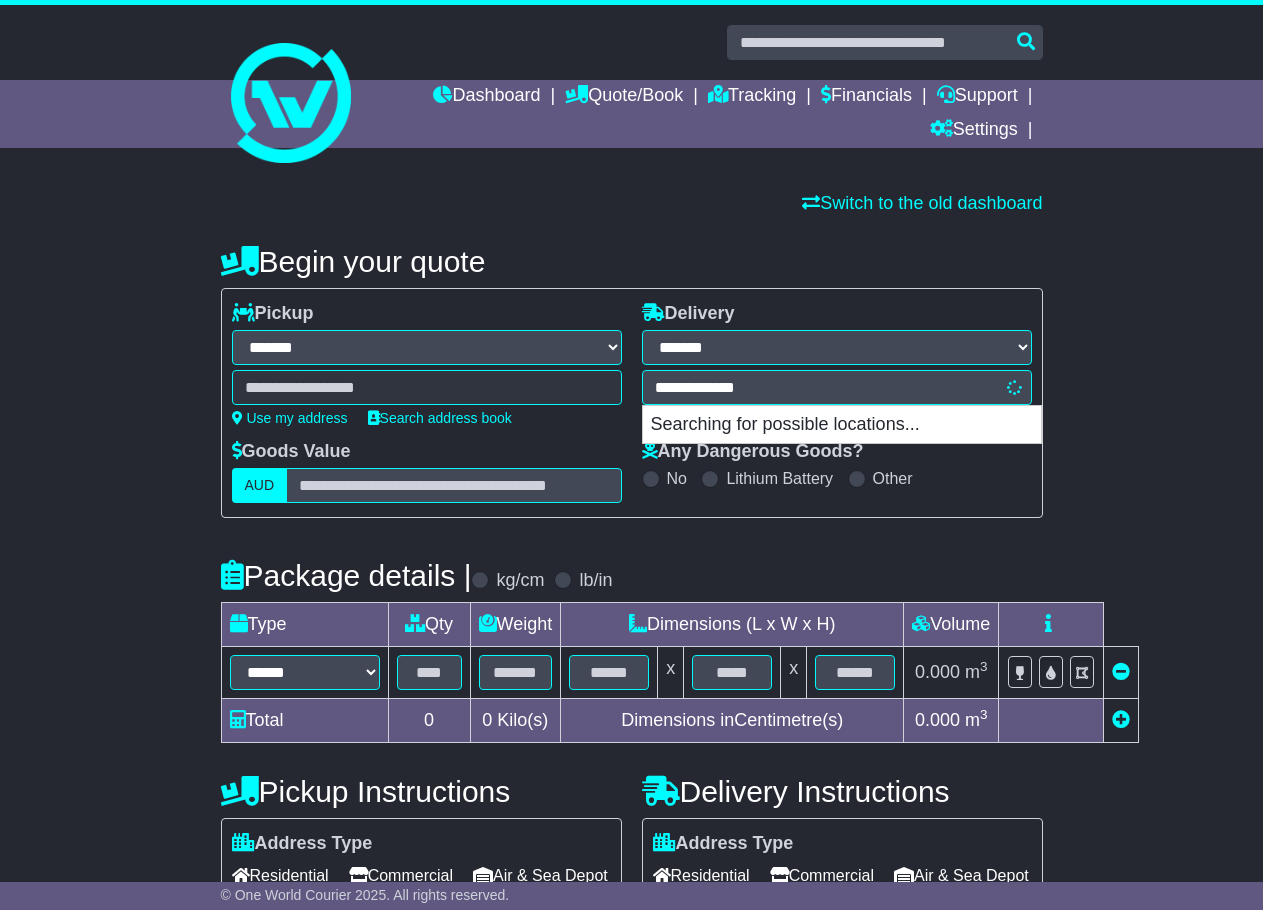 type 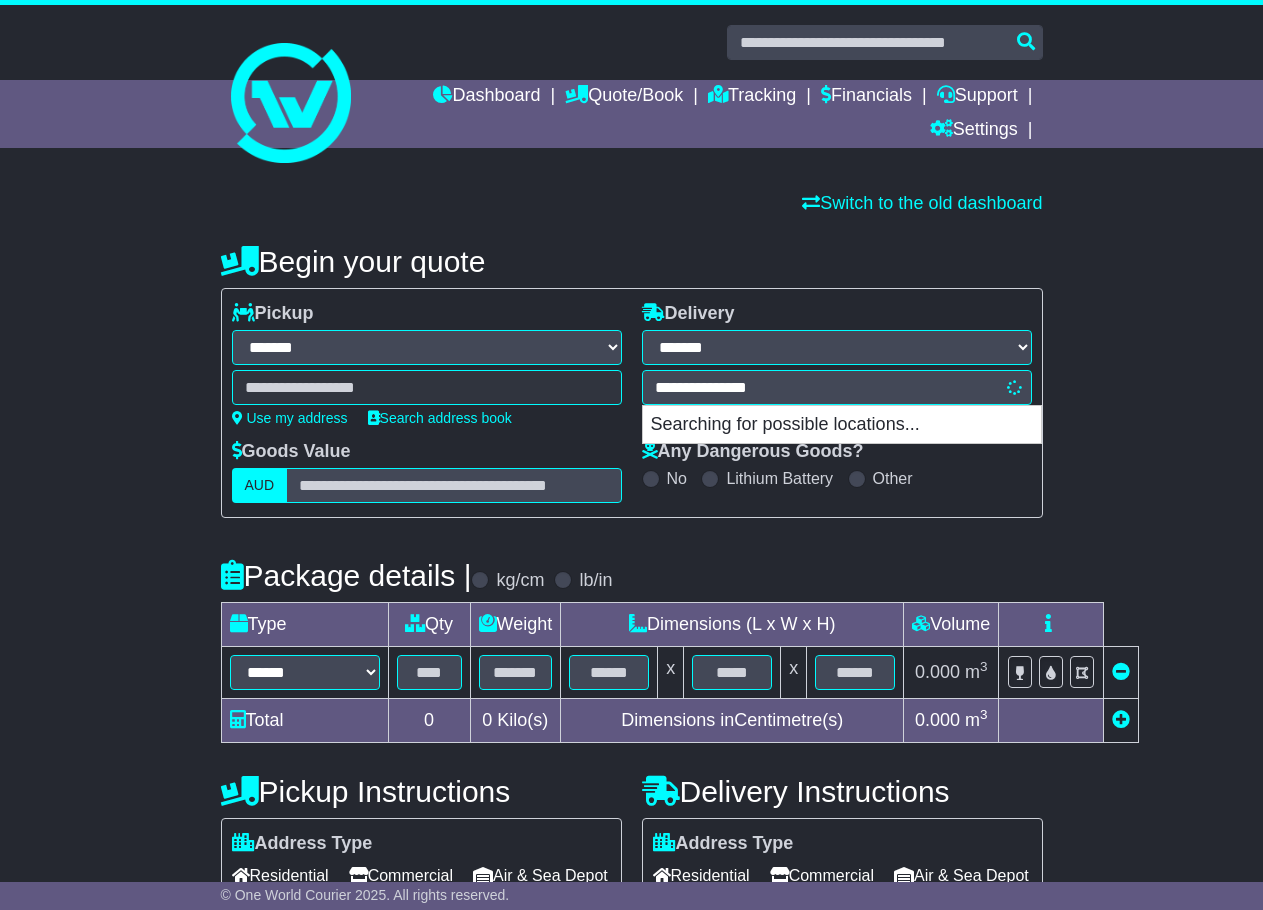 type on "**********" 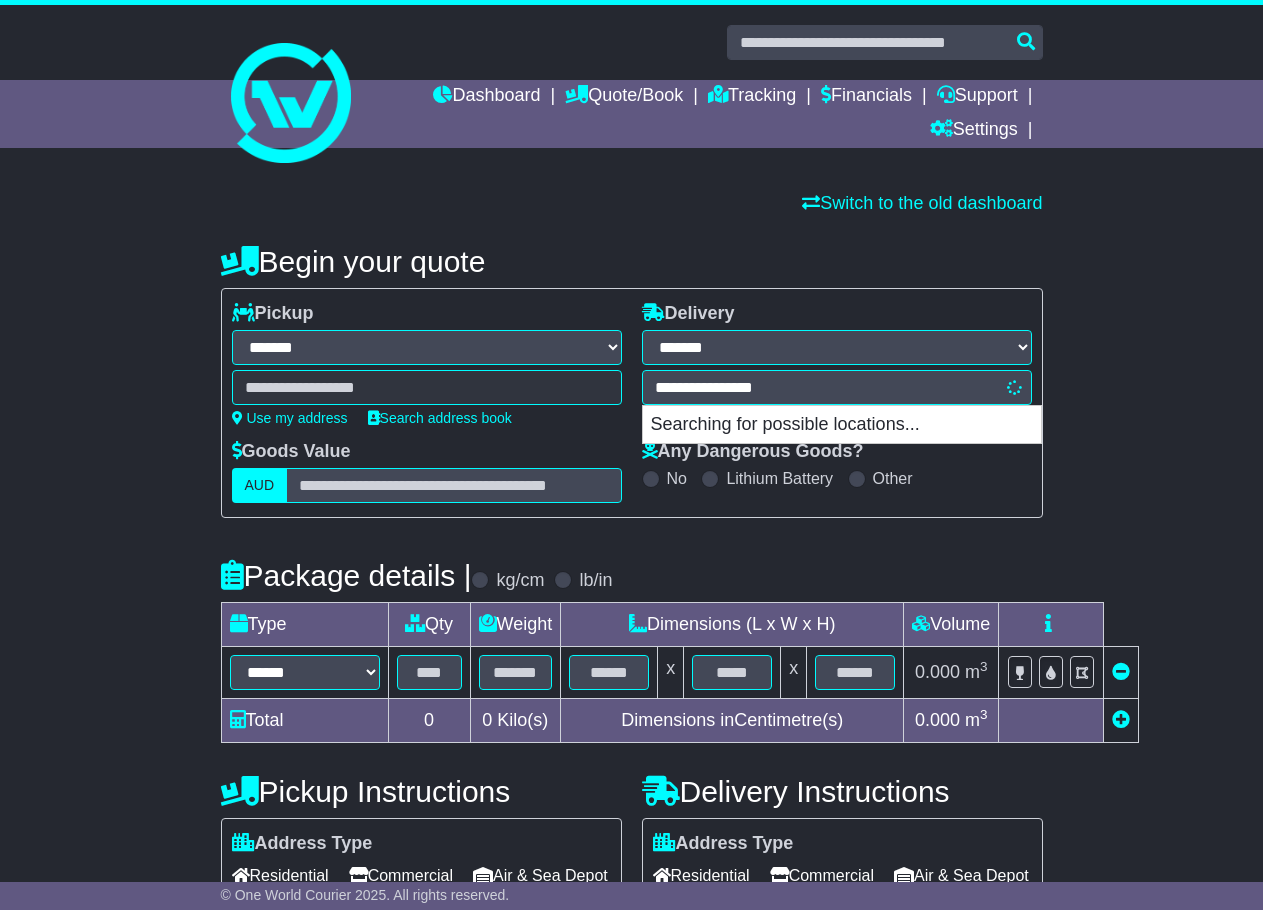 type on "**********" 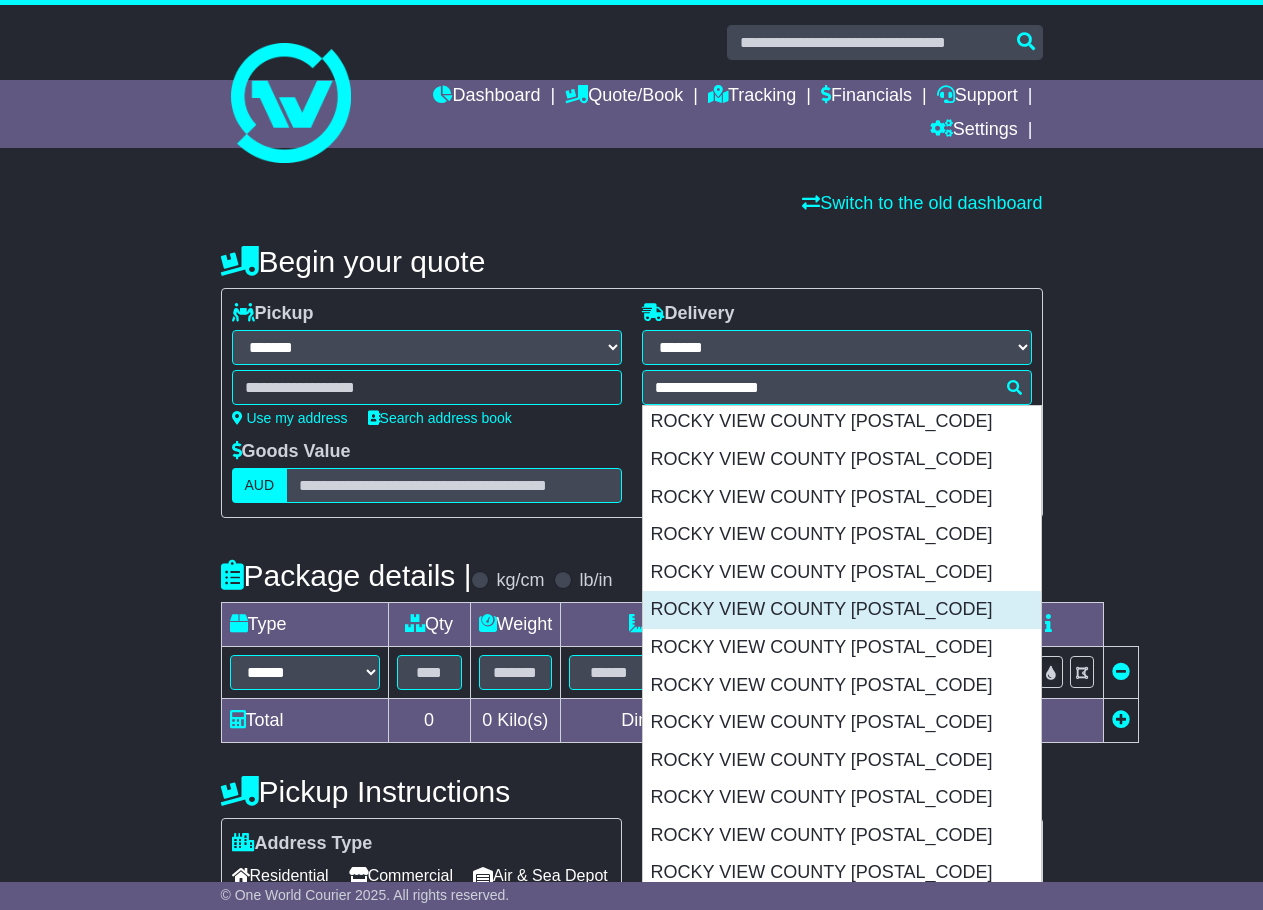 scroll, scrollTop: 893, scrollLeft: 0, axis: vertical 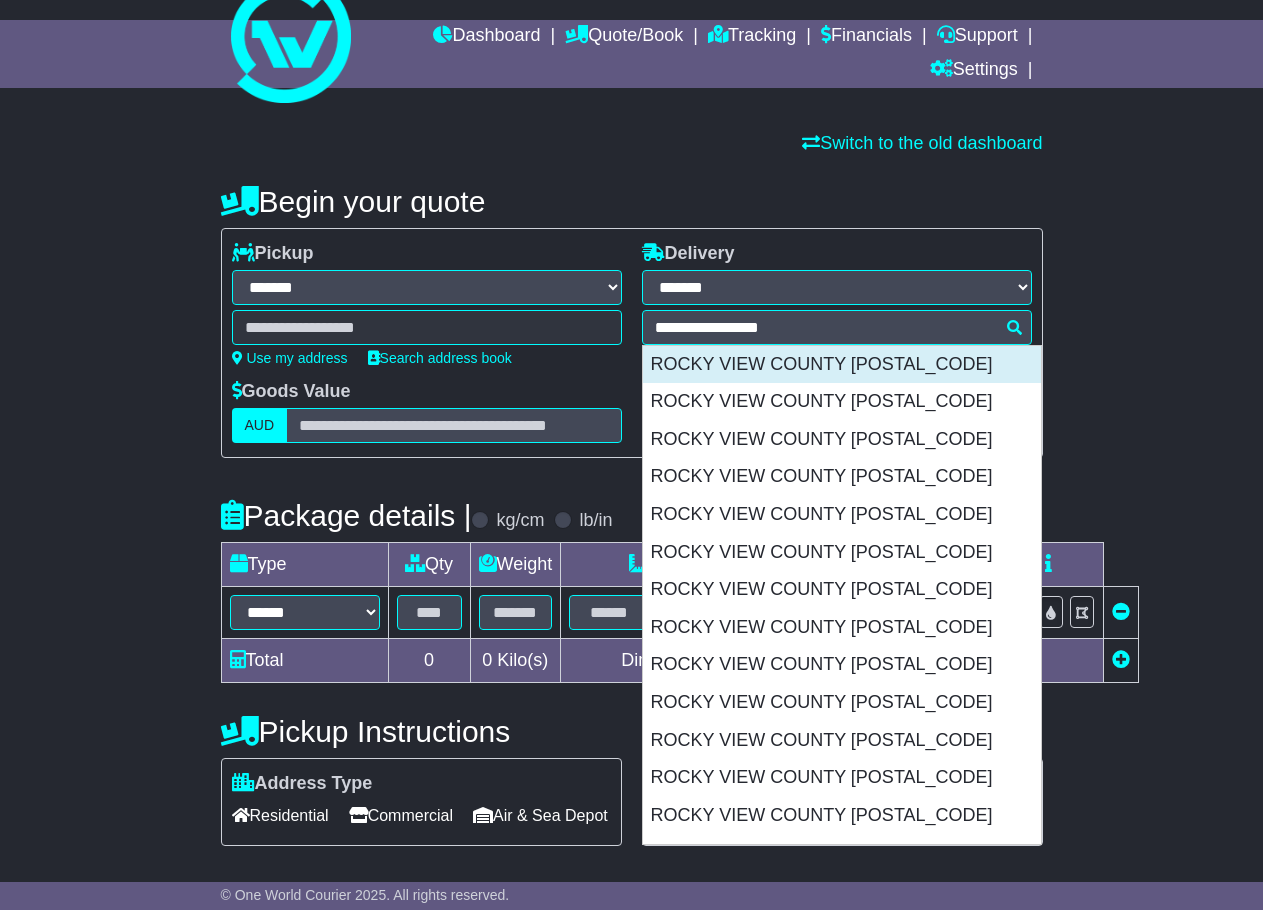 click on "ROCKY VIEW COUNTY [POSTAL_CODE]" at bounding box center [842, 365] 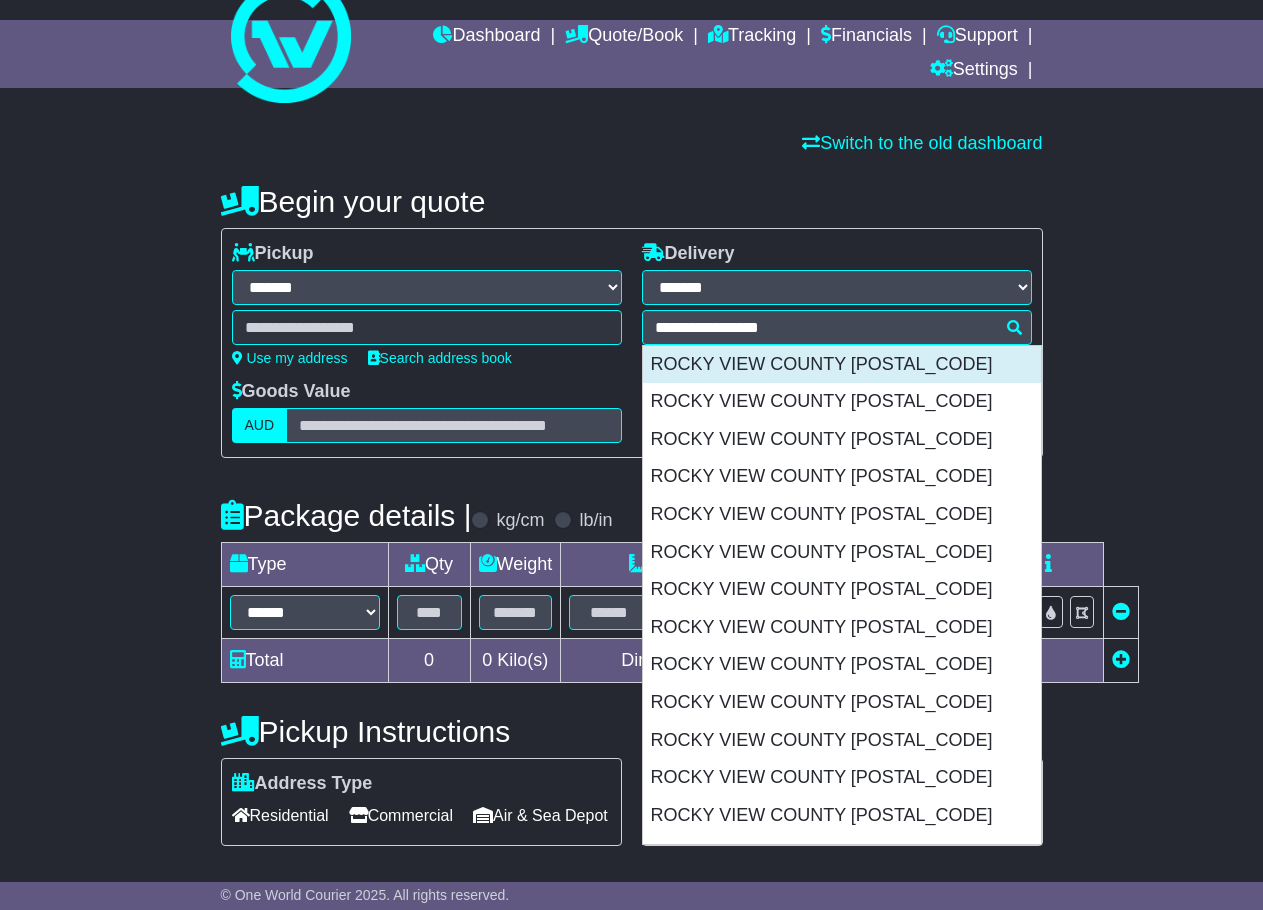 type on "**********" 